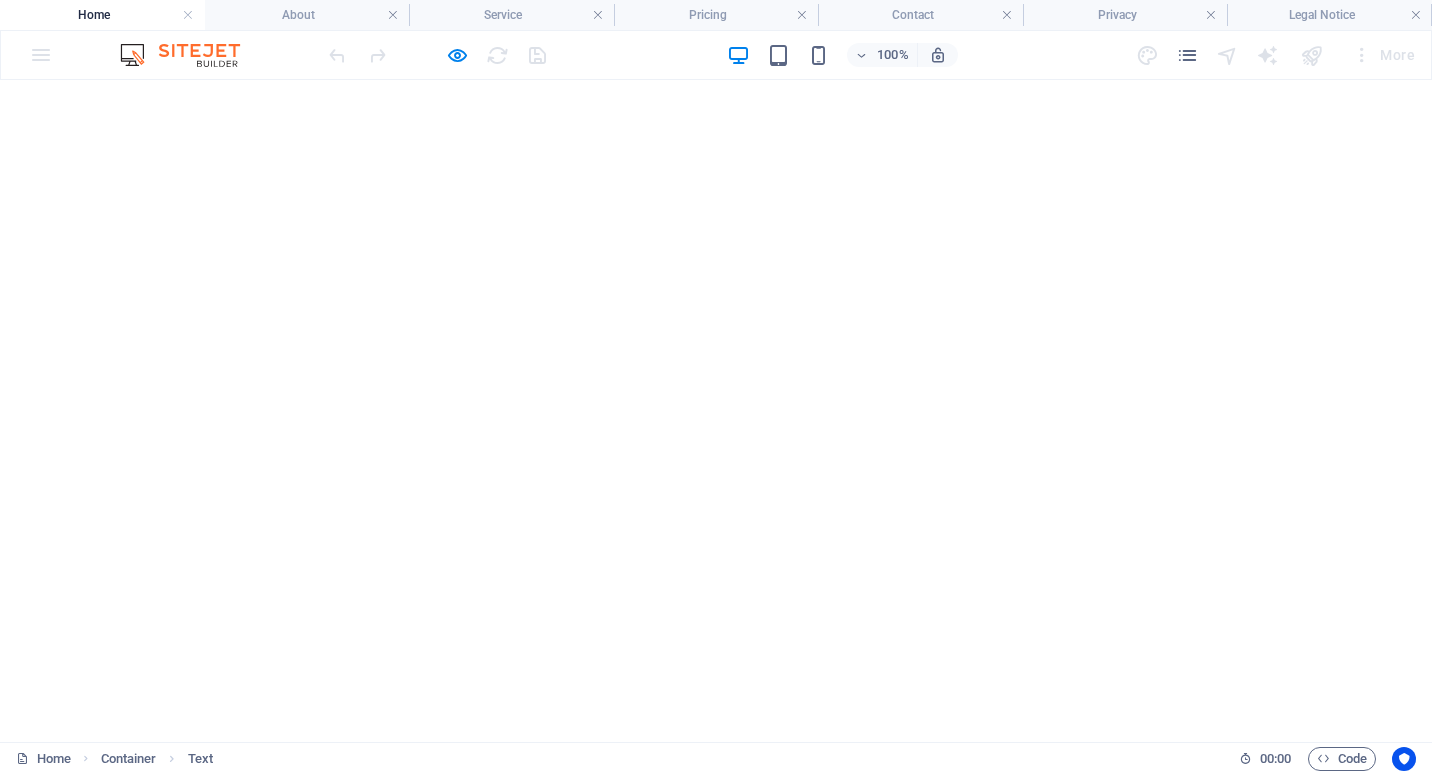 scroll, scrollTop: 0, scrollLeft: 0, axis: both 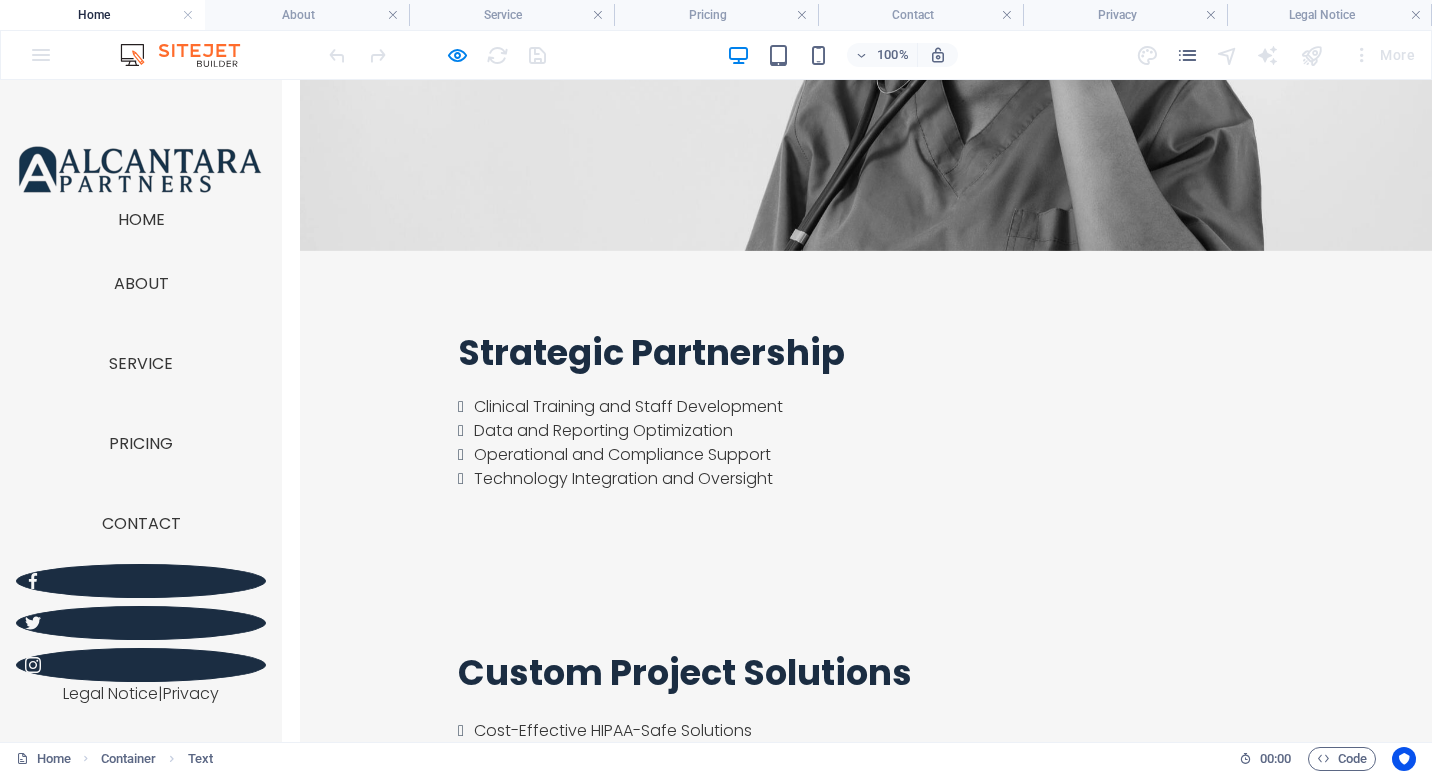 click at bounding box center (485, 2272) 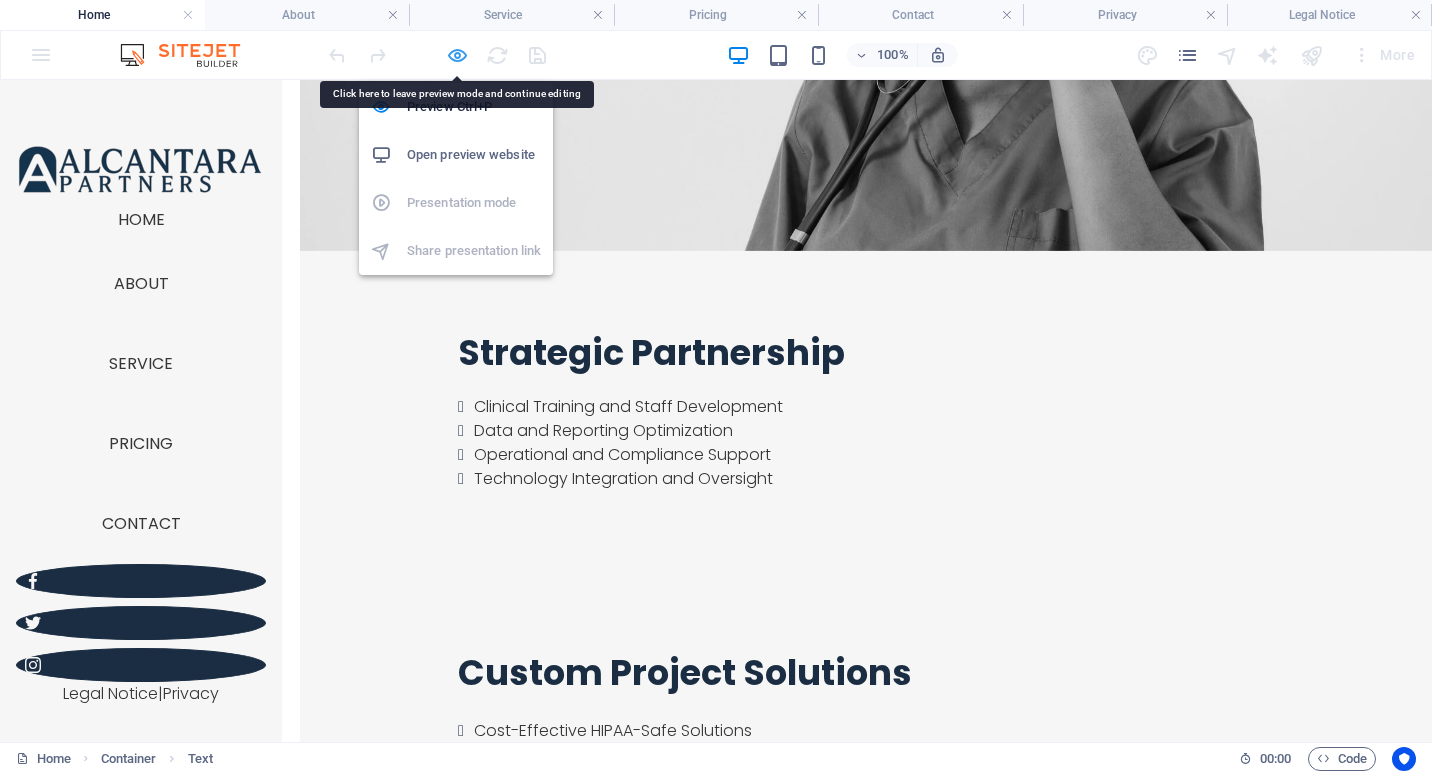 drag, startPoint x: 455, startPoint y: 52, endPoint x: 449, endPoint y: 520, distance: 468.03845 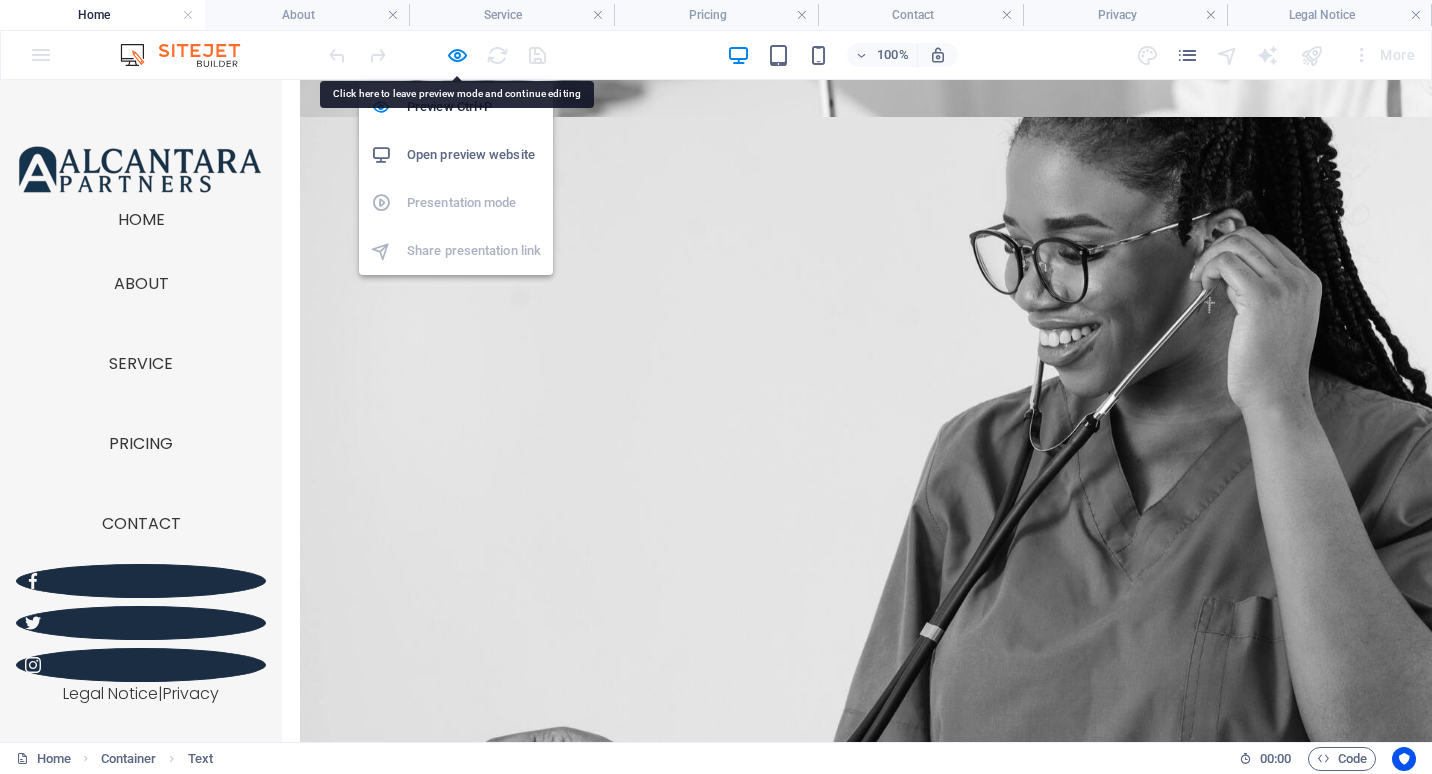 scroll, scrollTop: 2685, scrollLeft: 0, axis: vertical 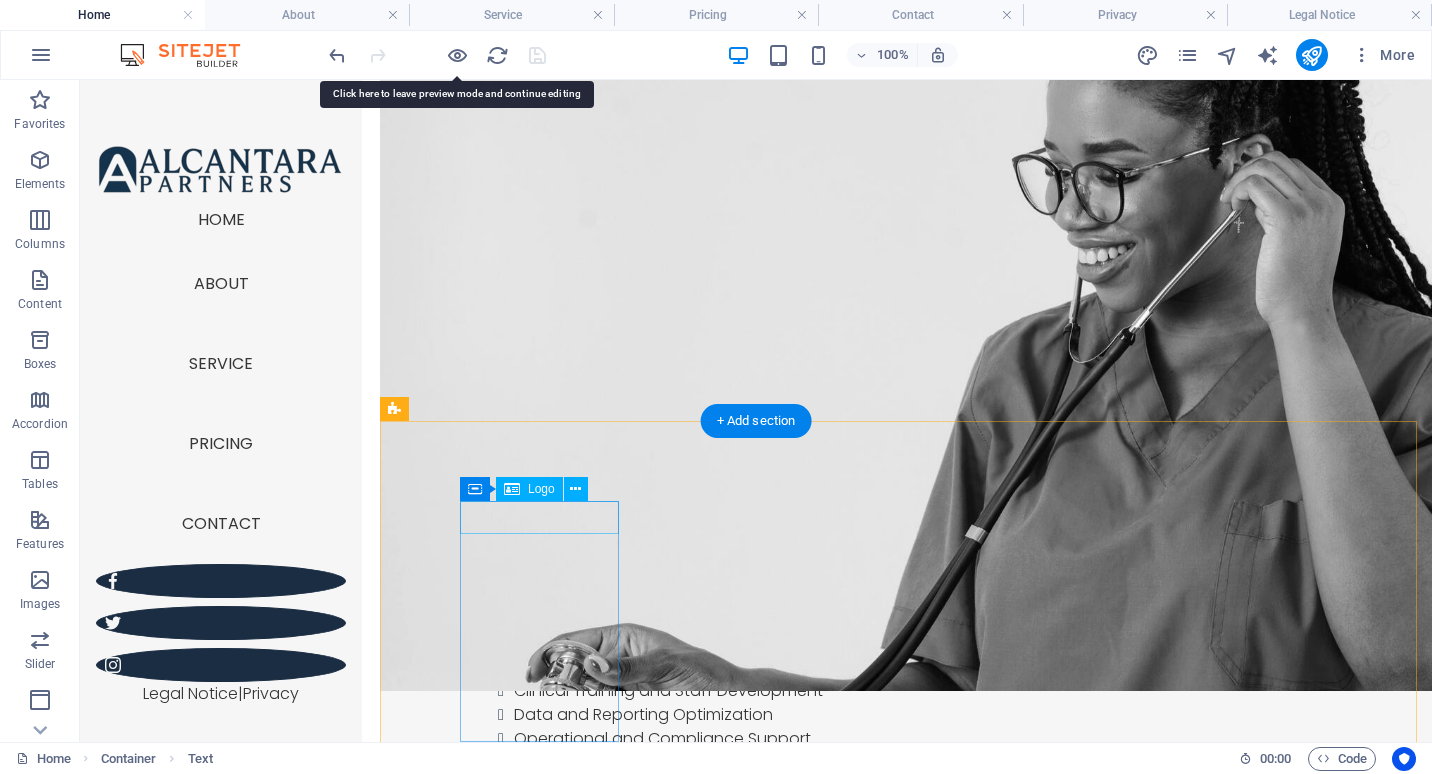 click at bounding box center [541, 2842] 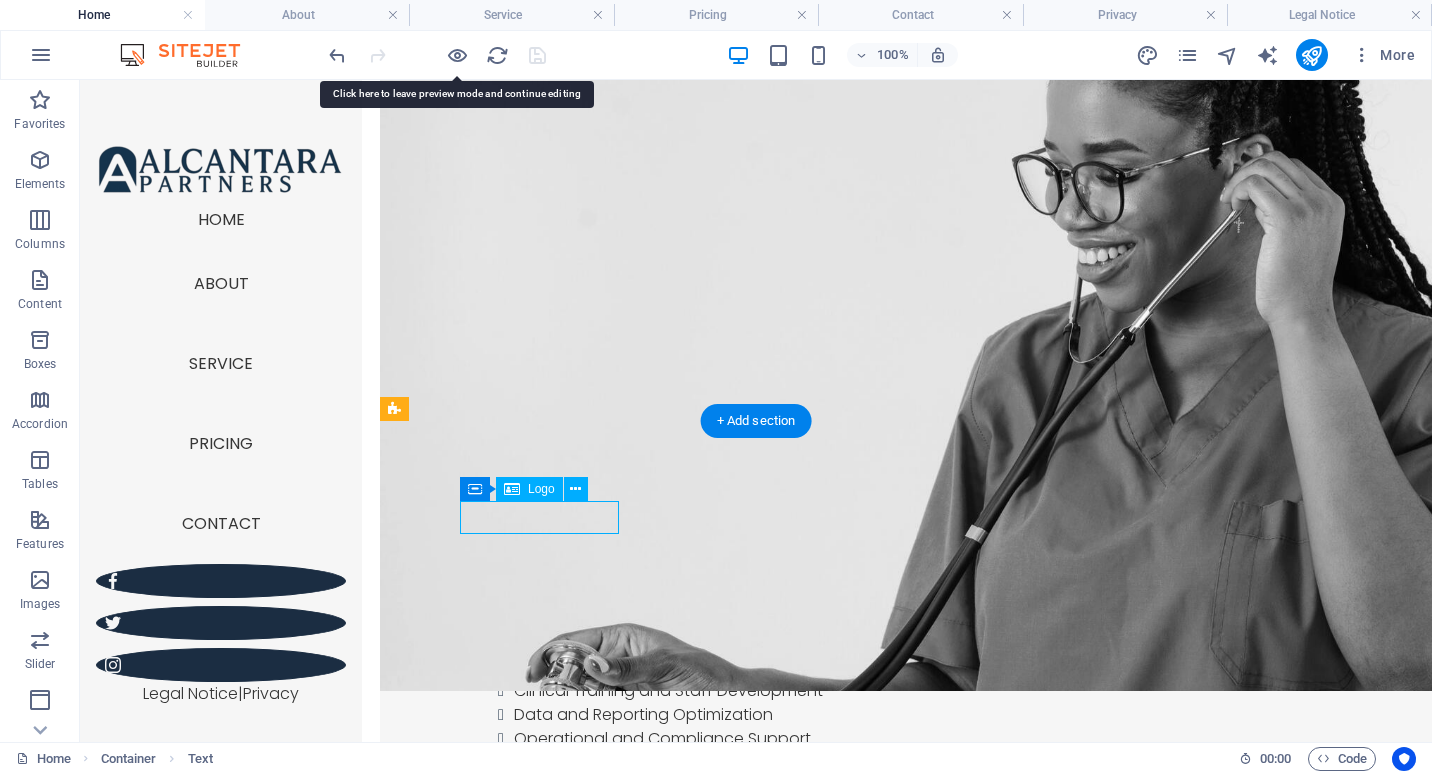 click at bounding box center [541, 2842] 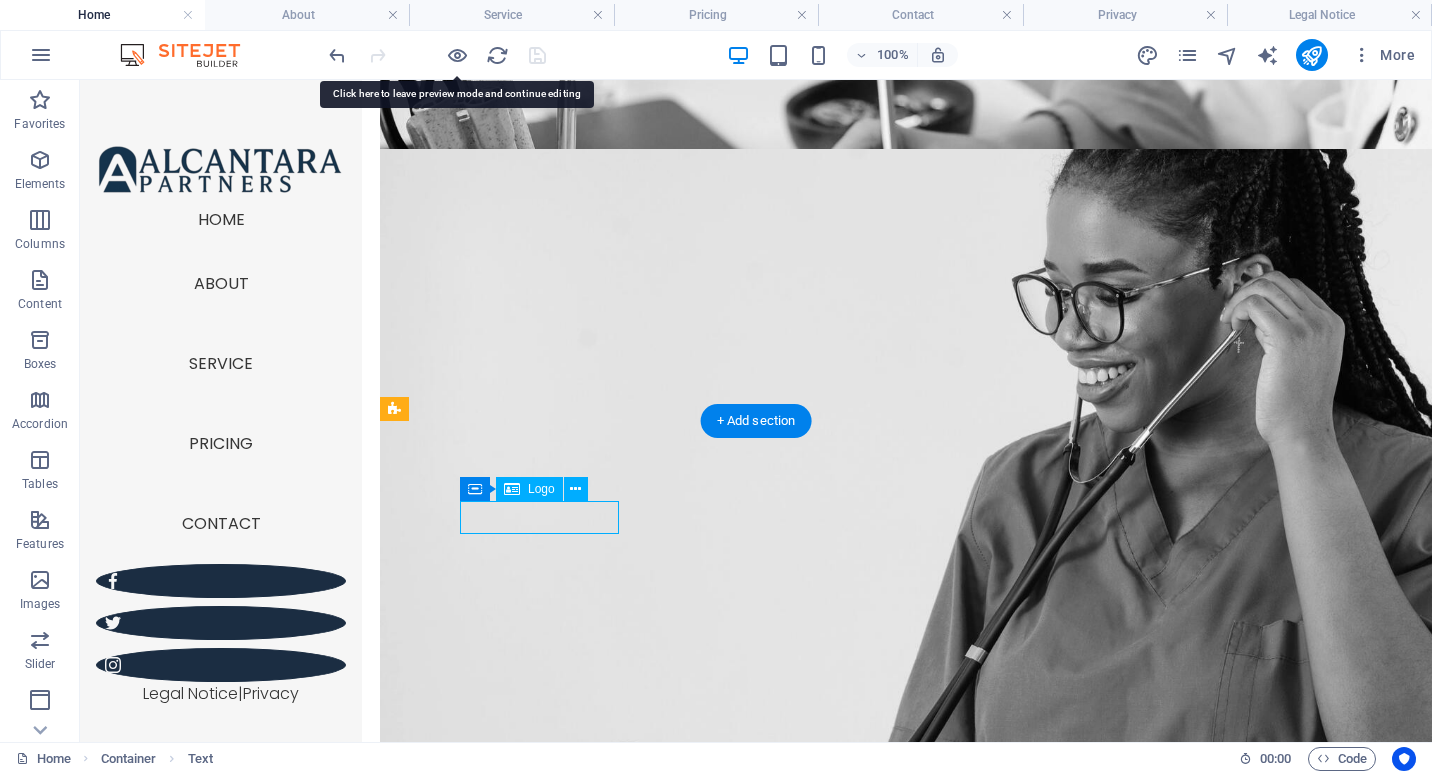 scroll, scrollTop: 3133, scrollLeft: 0, axis: vertical 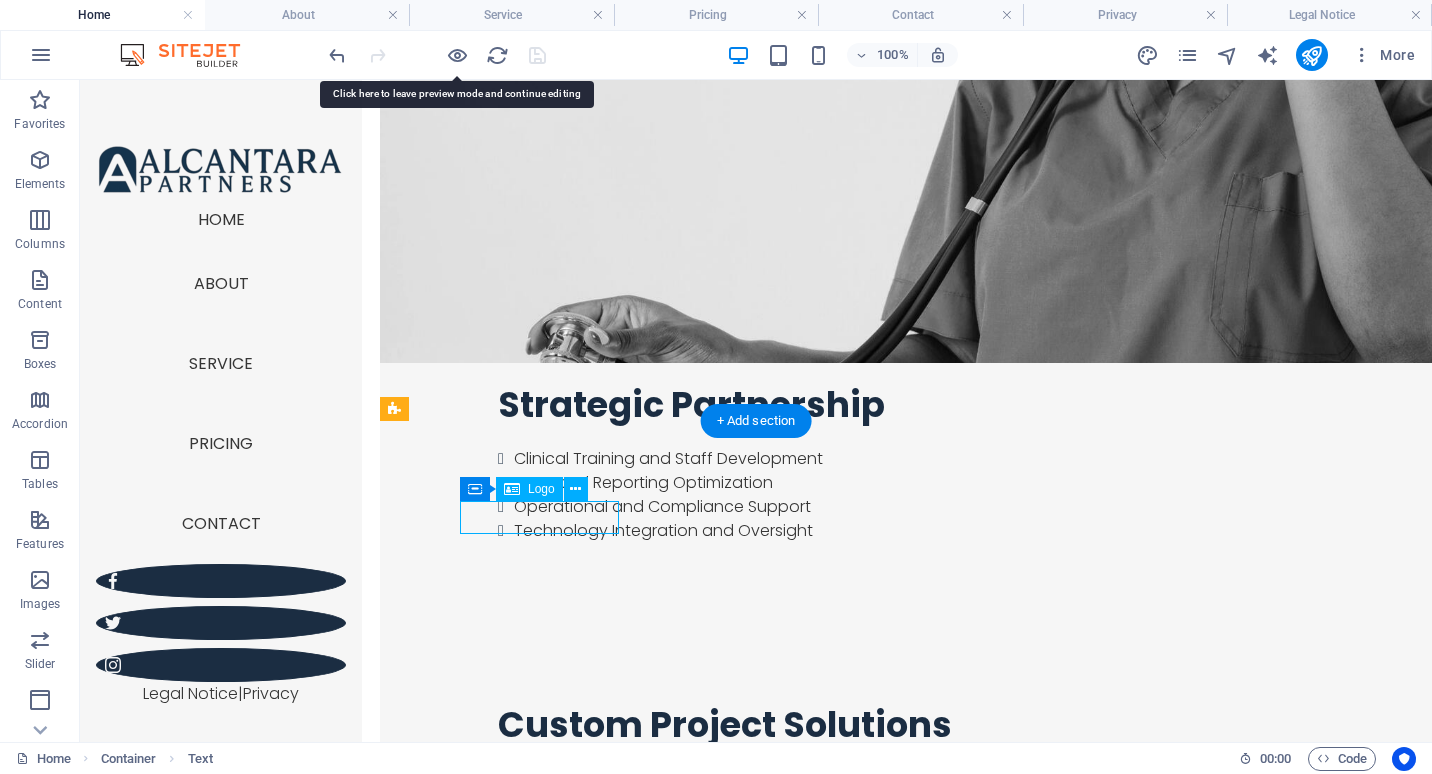 select on "px" 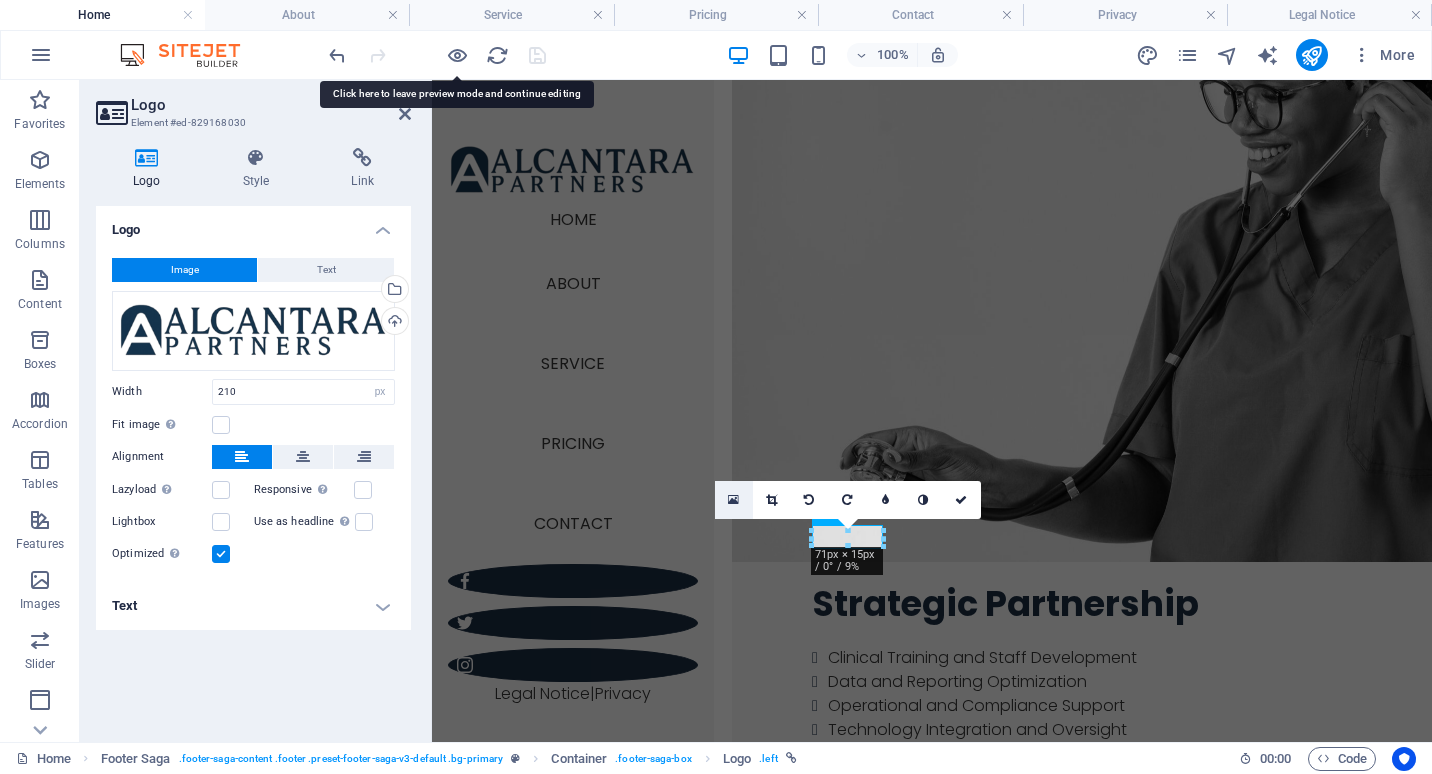 click at bounding box center (734, 500) 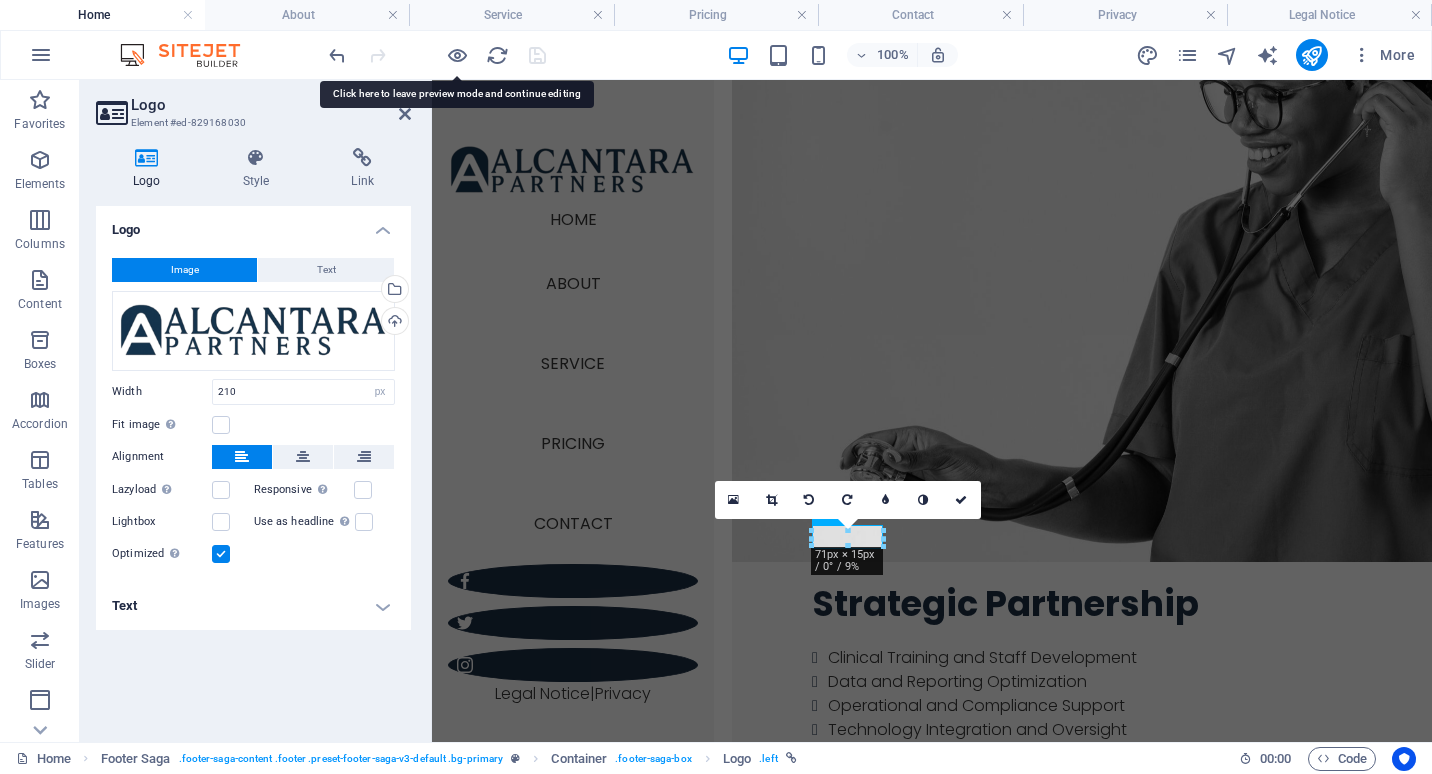 scroll, scrollTop: 3472, scrollLeft: 0, axis: vertical 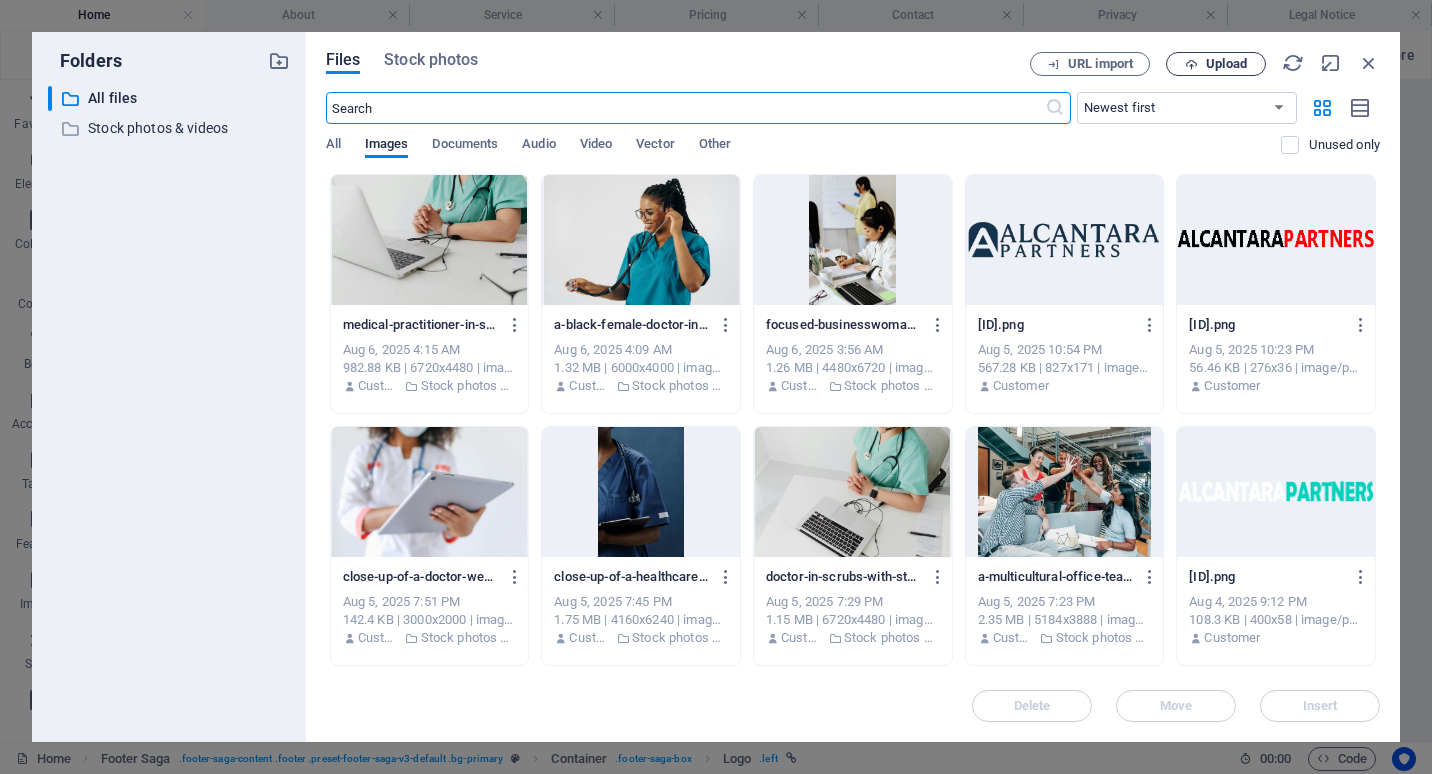 click on "Upload" at bounding box center [1216, 64] 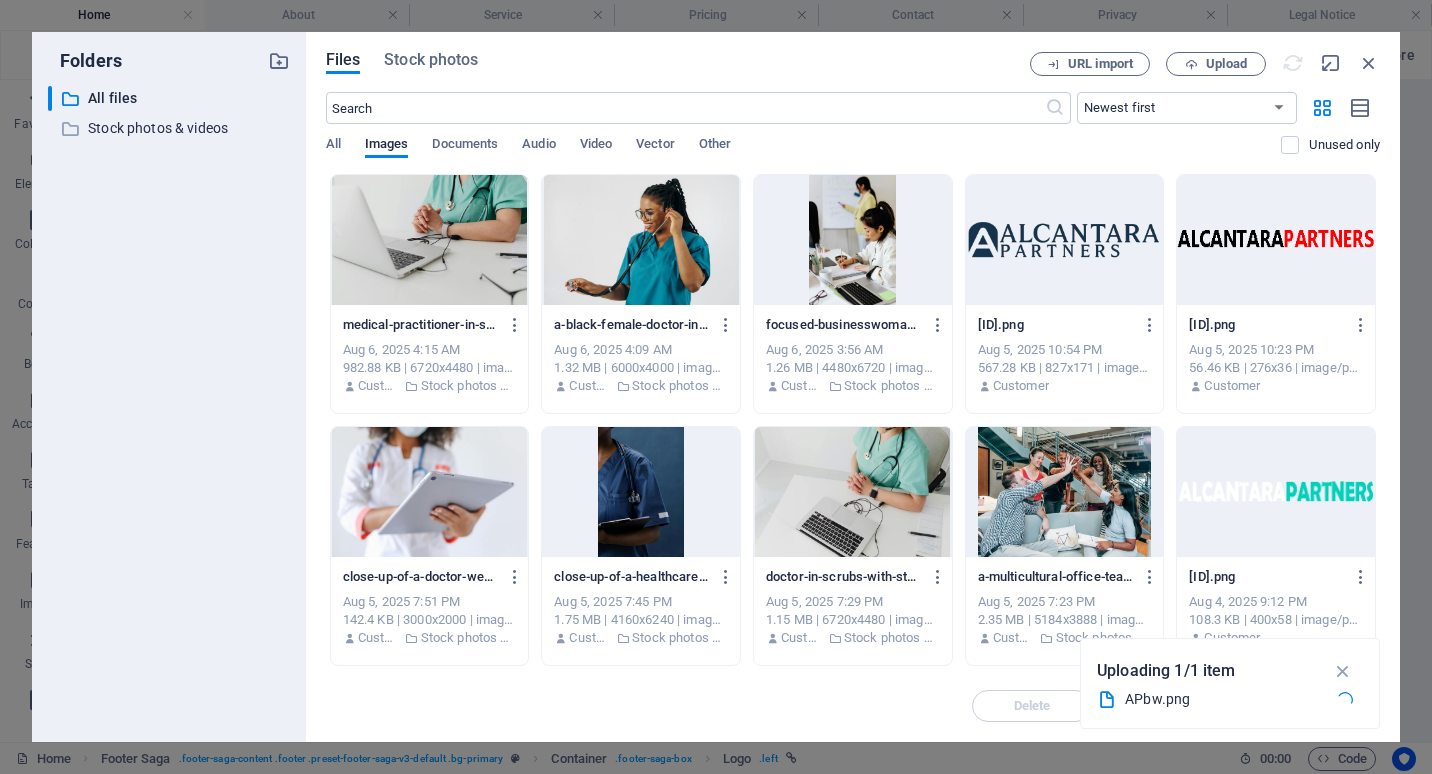 type on "76" 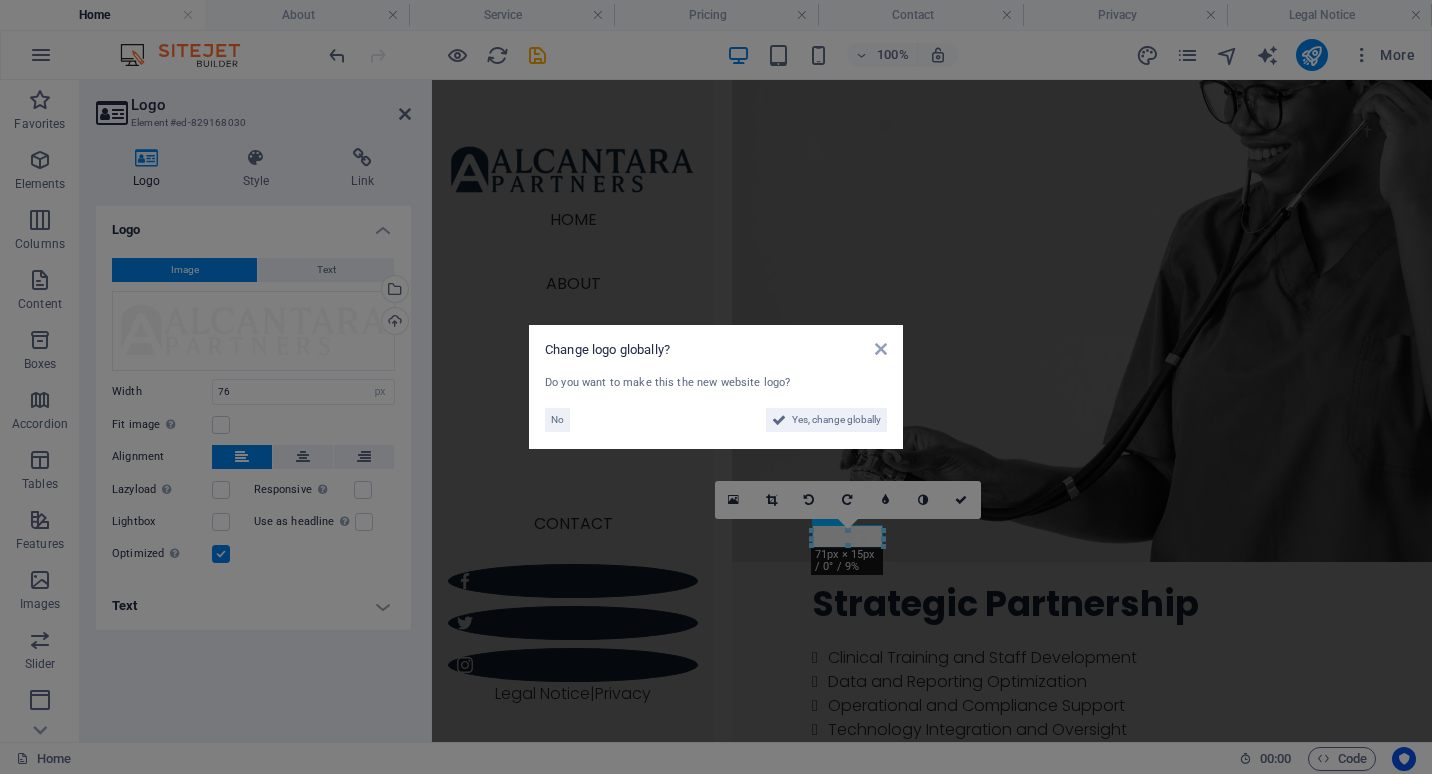 click on "Change logo globally? Do you want to make this the new website logo? No Yes, change globally" at bounding box center (716, 387) 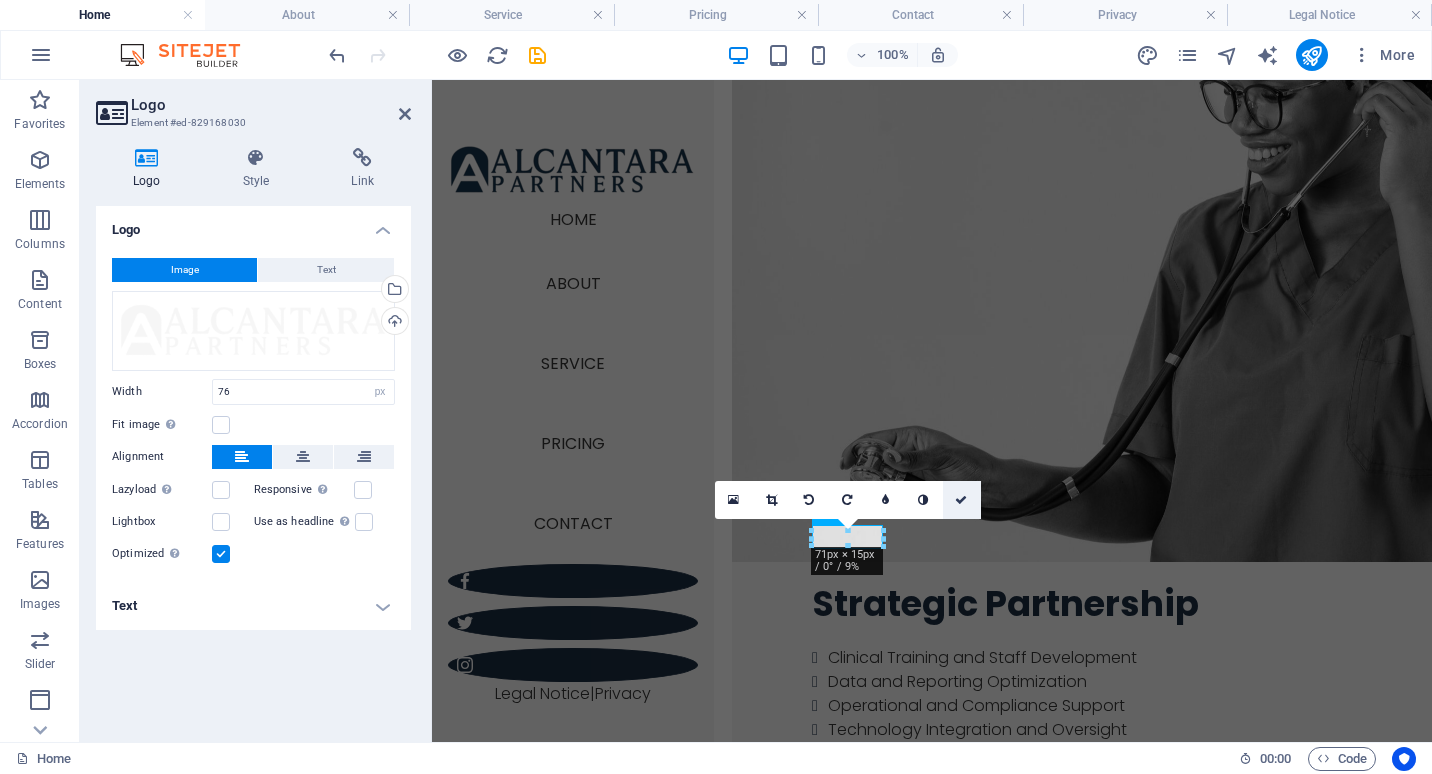 click at bounding box center [961, 500] 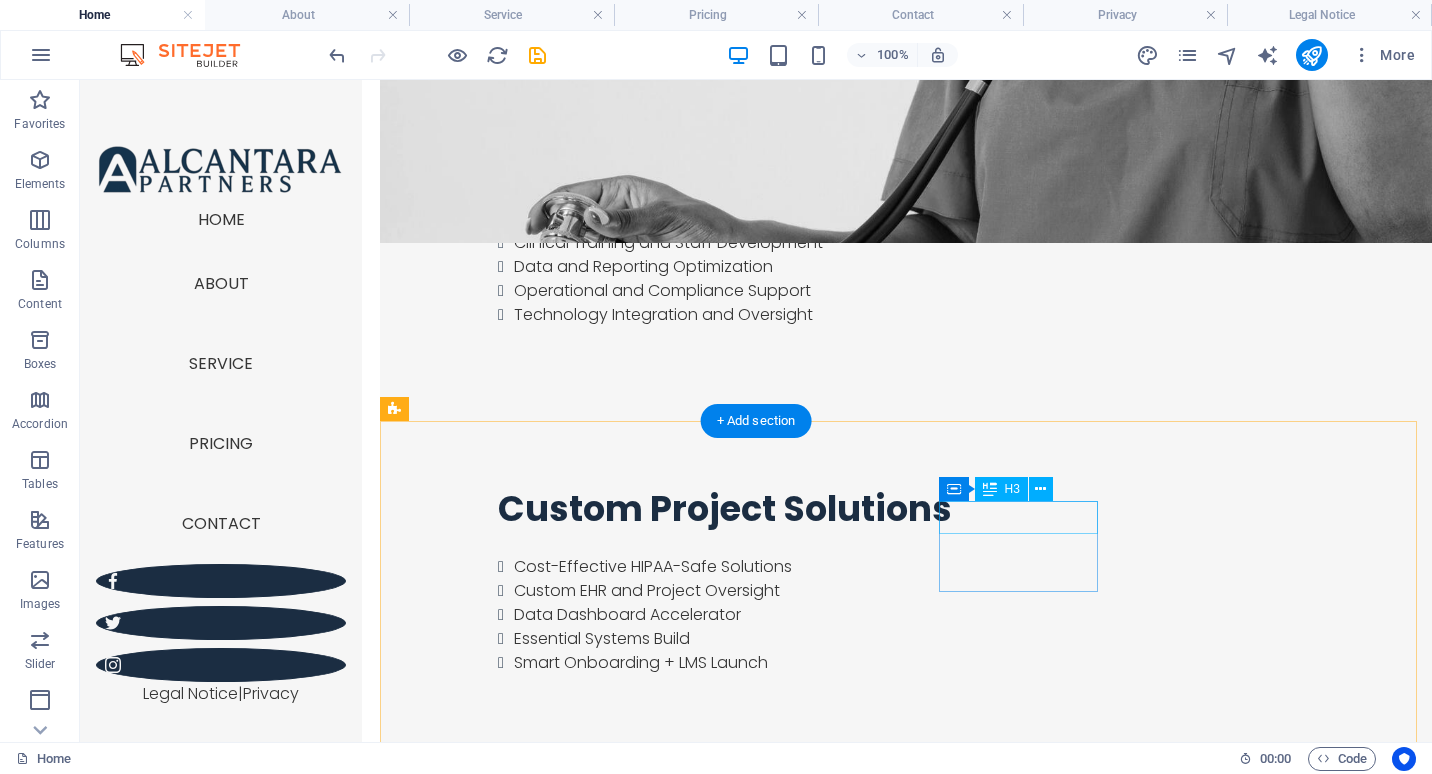 scroll, scrollTop: 2685, scrollLeft: 0, axis: vertical 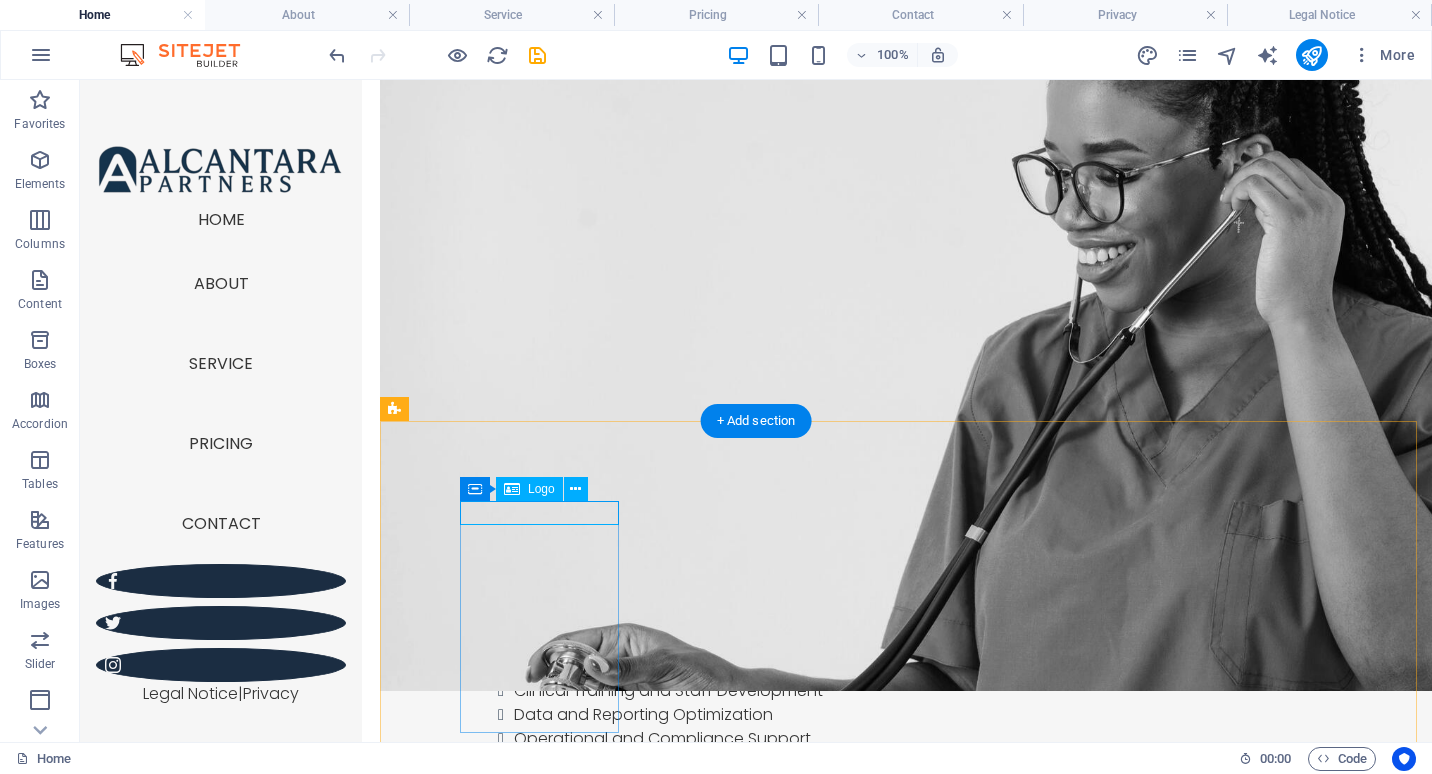 click at bounding box center (541, 2997) 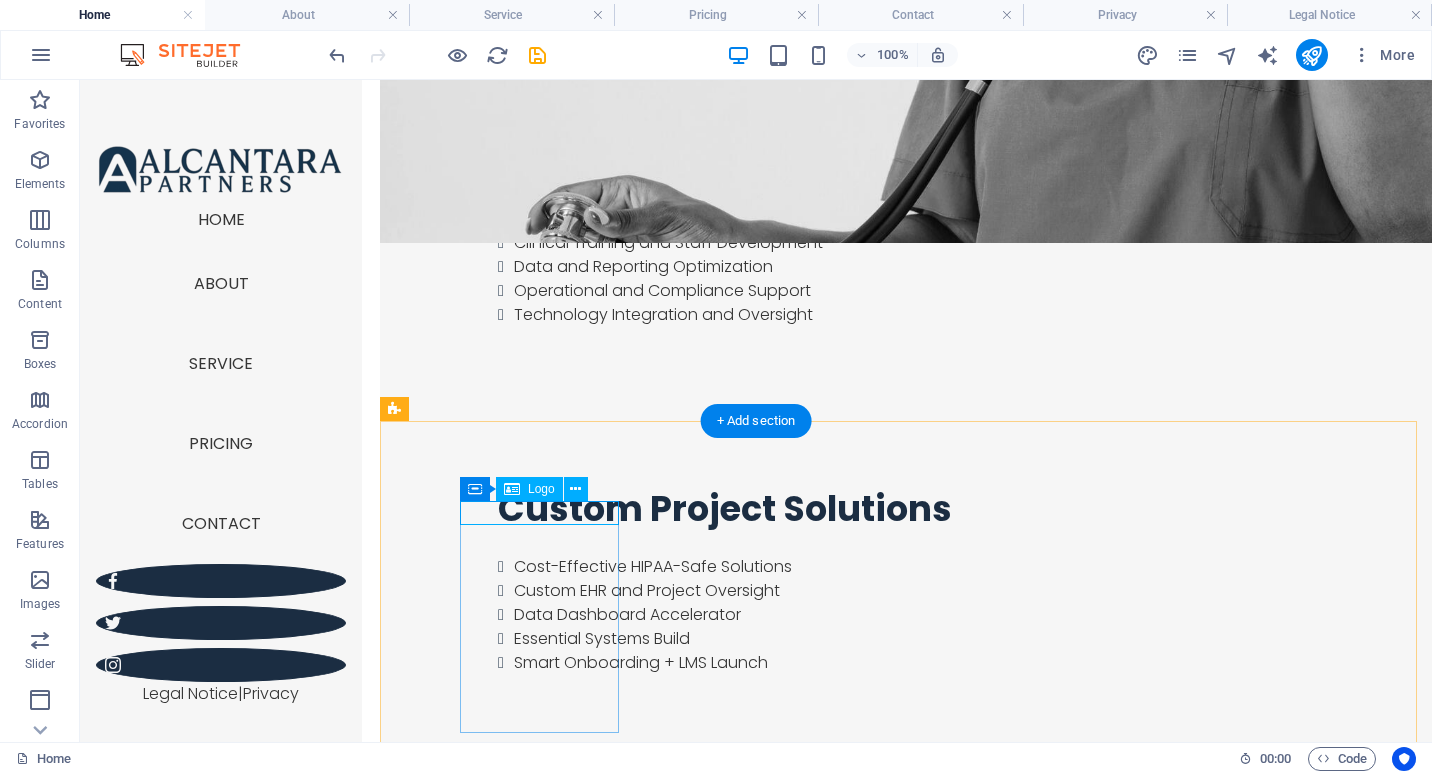 select on "px" 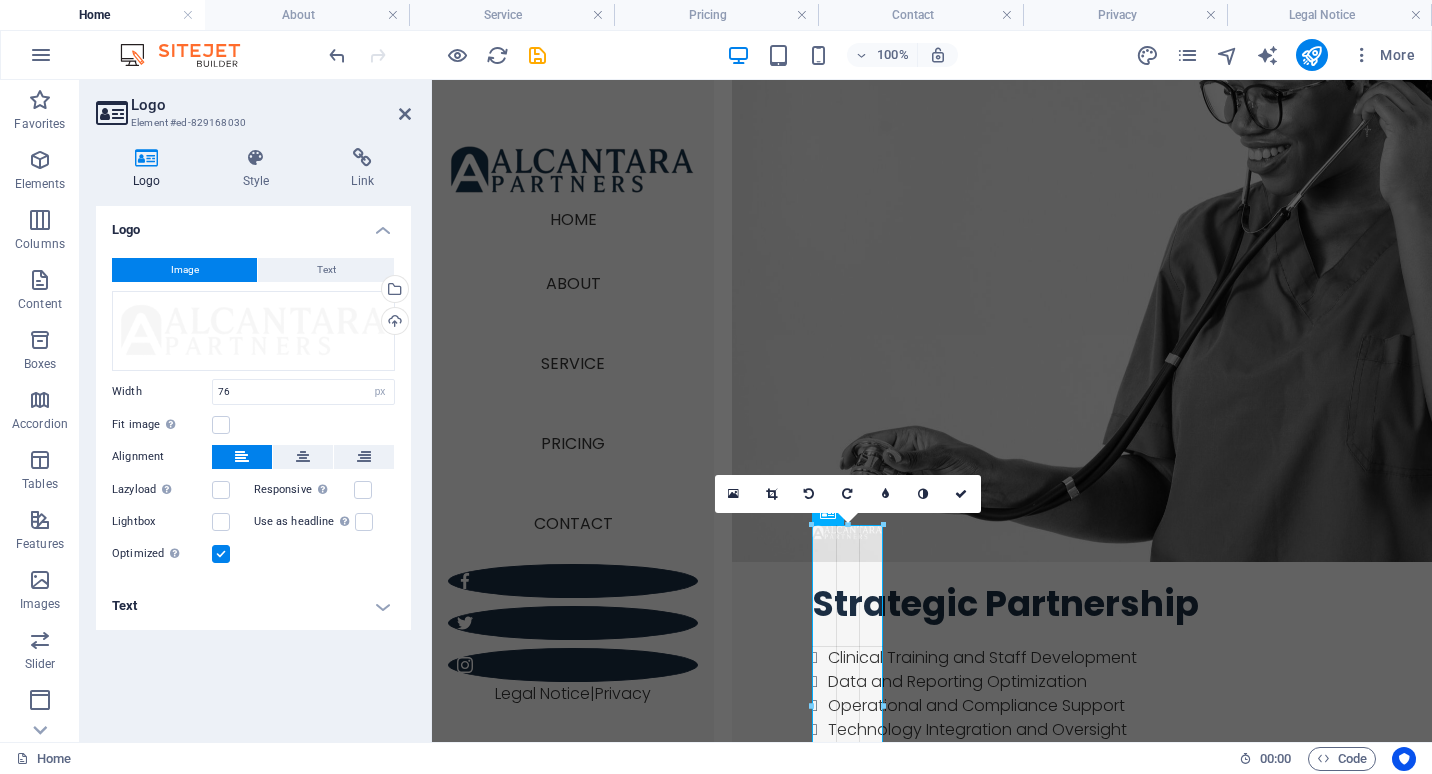 drag, startPoint x: 887, startPoint y: 549, endPoint x: 905, endPoint y: 564, distance: 23.43075 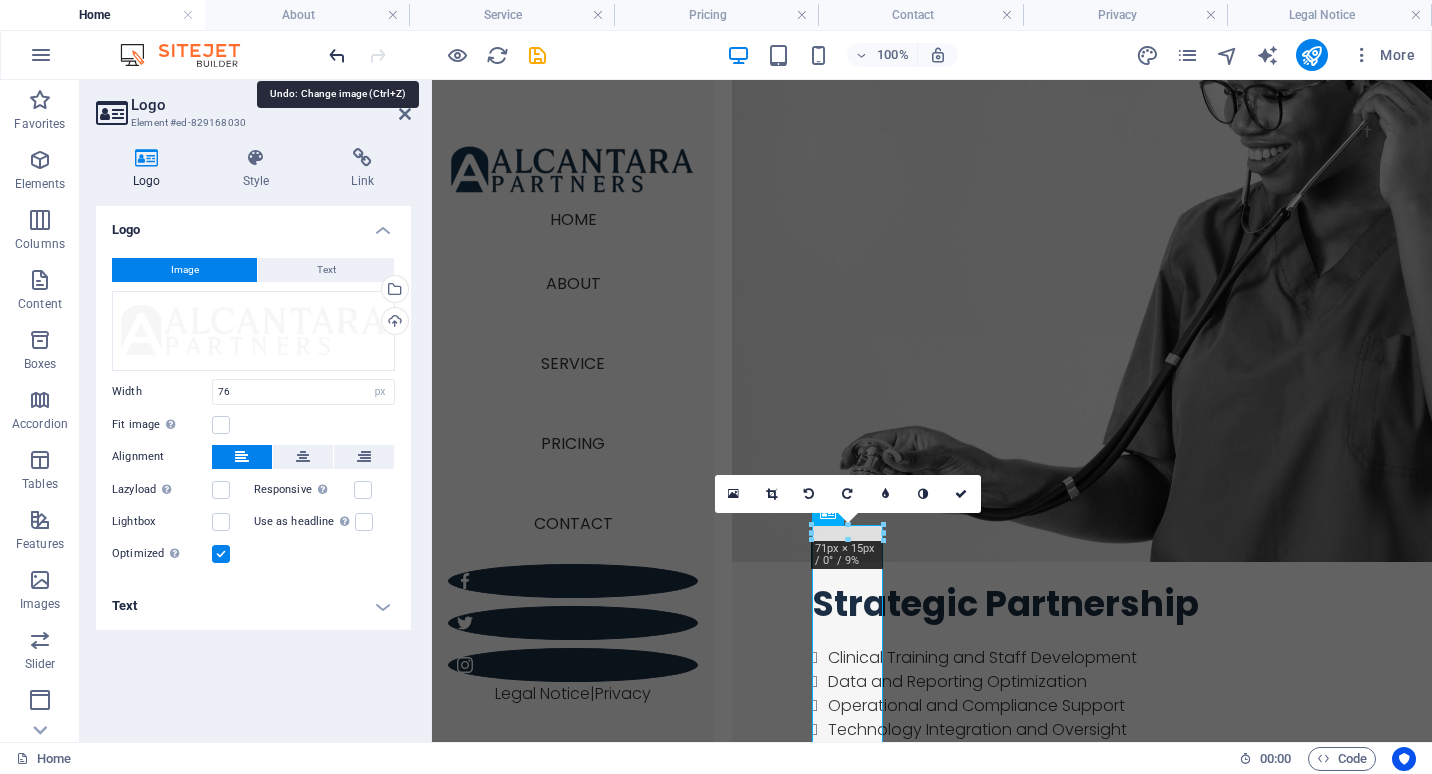 click at bounding box center [337, 55] 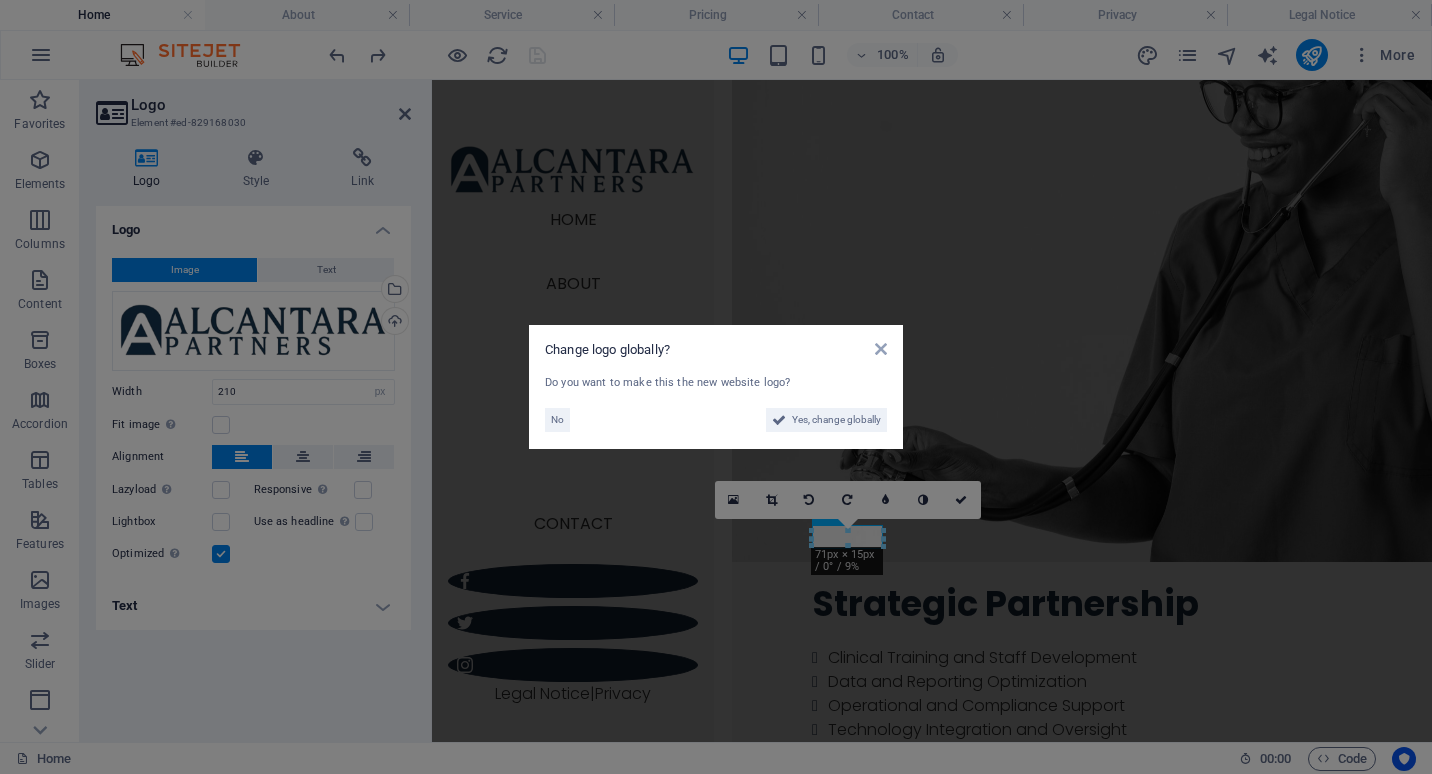 click on "Change logo globally? Do you want to make this the new website logo? No Yes, change globally" at bounding box center (716, 387) 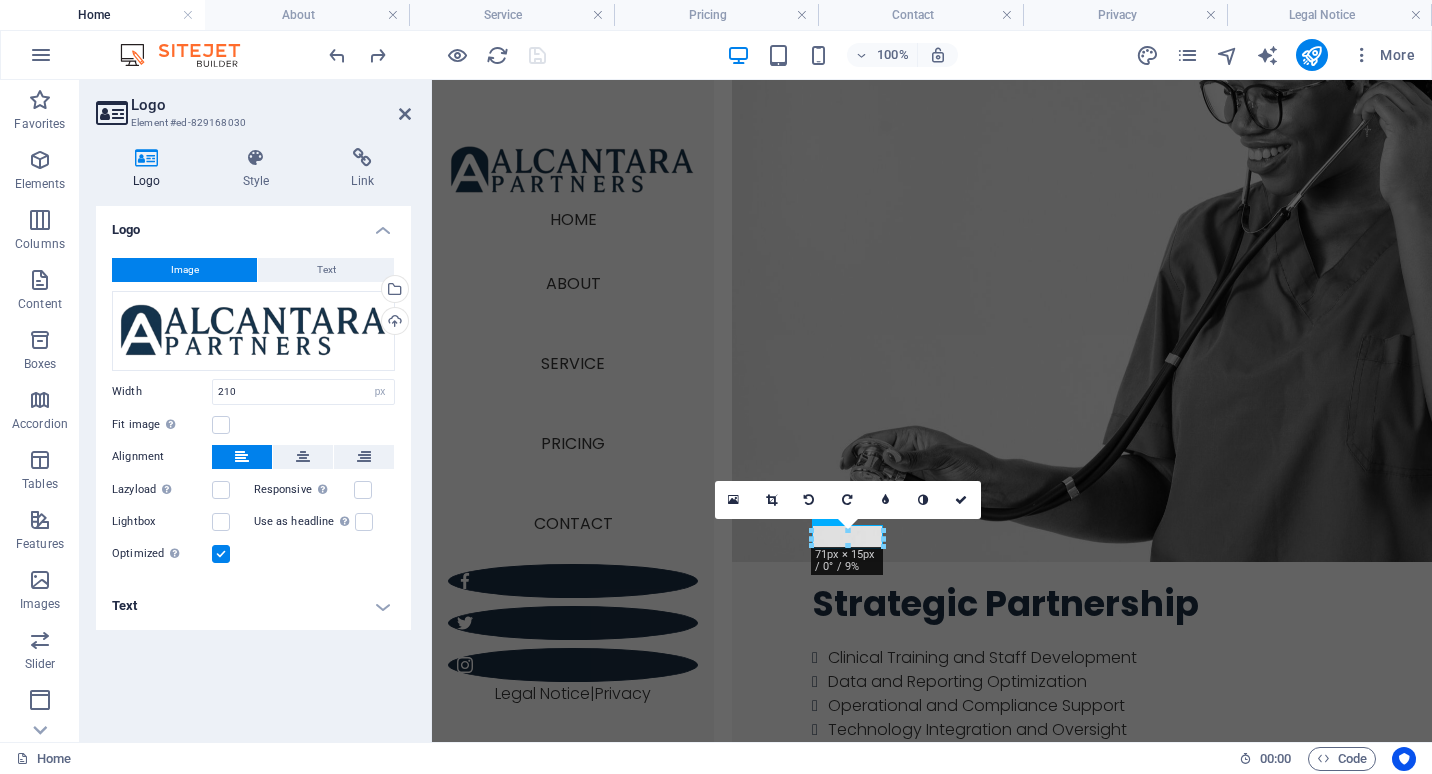 click on "16:10 16:9 4:3 1:1 1:2 0" at bounding box center [848, 500] 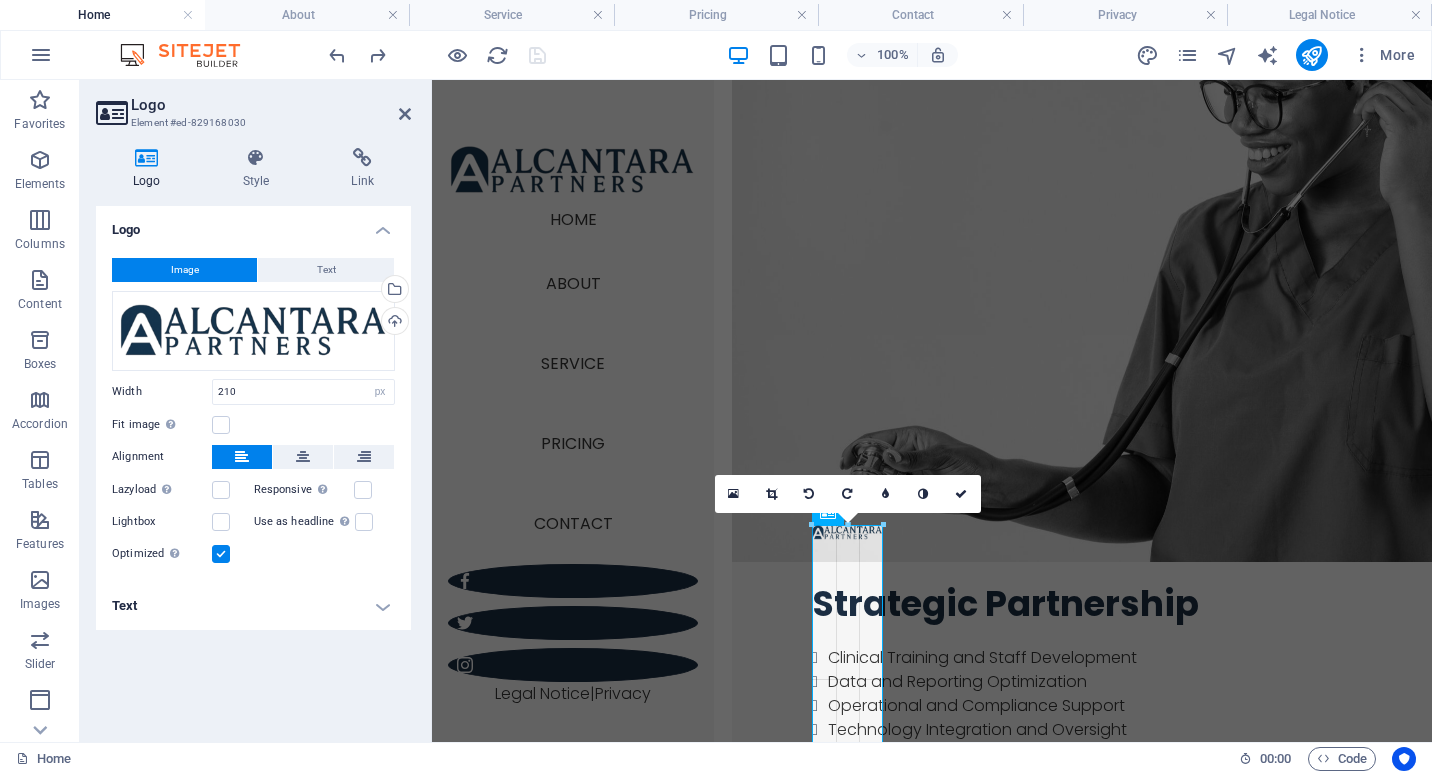 drag, startPoint x: 881, startPoint y: 537, endPoint x: 908, endPoint y: 536, distance: 27.018513 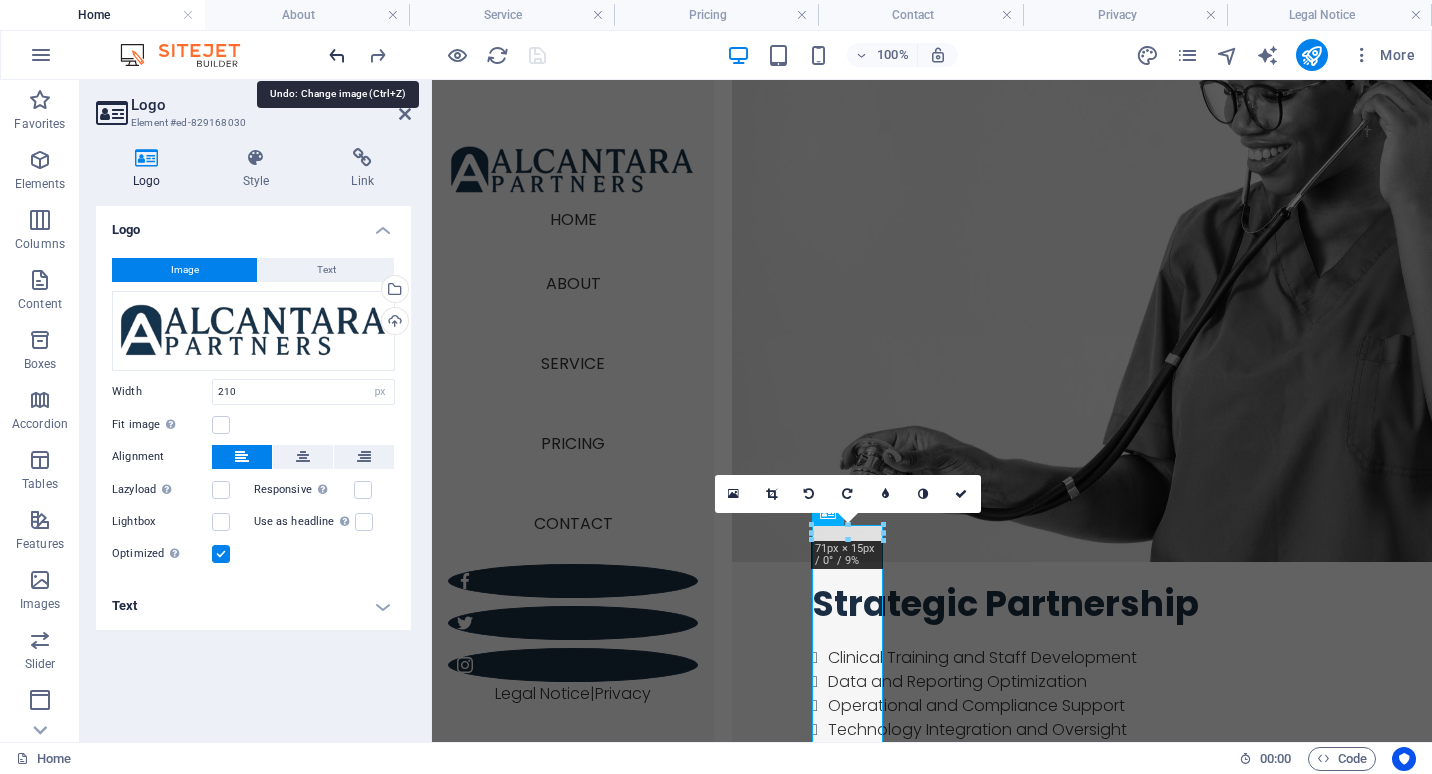 click at bounding box center [337, 55] 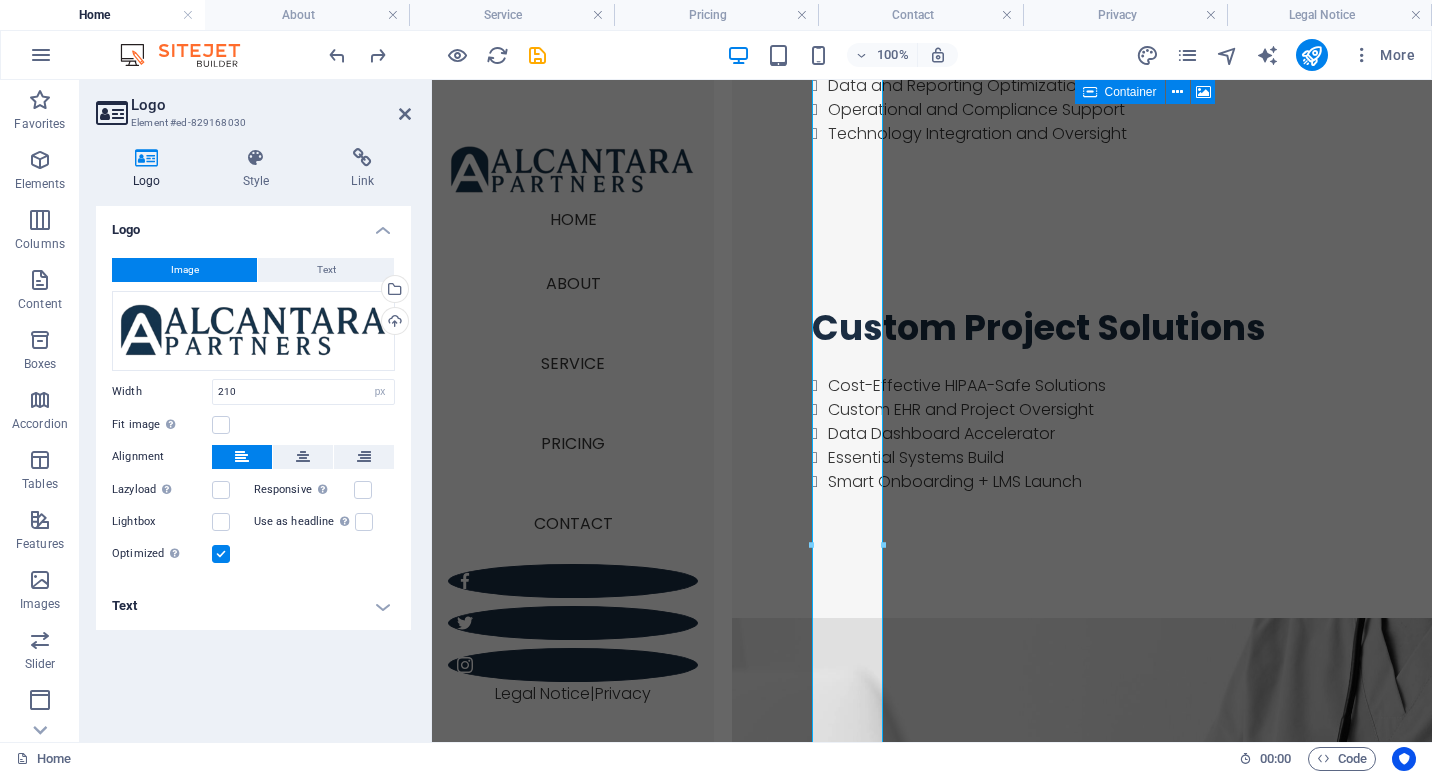 scroll, scrollTop: 3123, scrollLeft: 0, axis: vertical 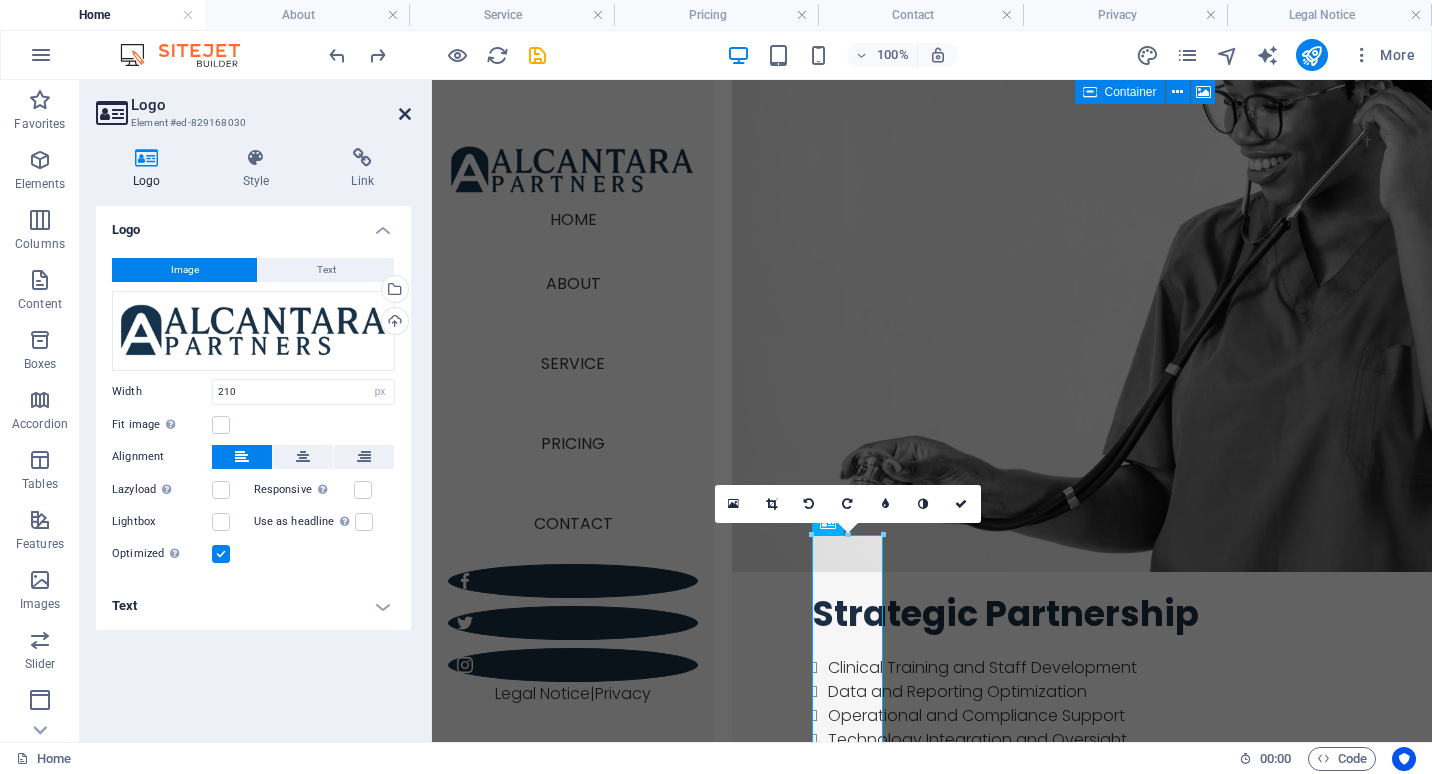 click at bounding box center [405, 114] 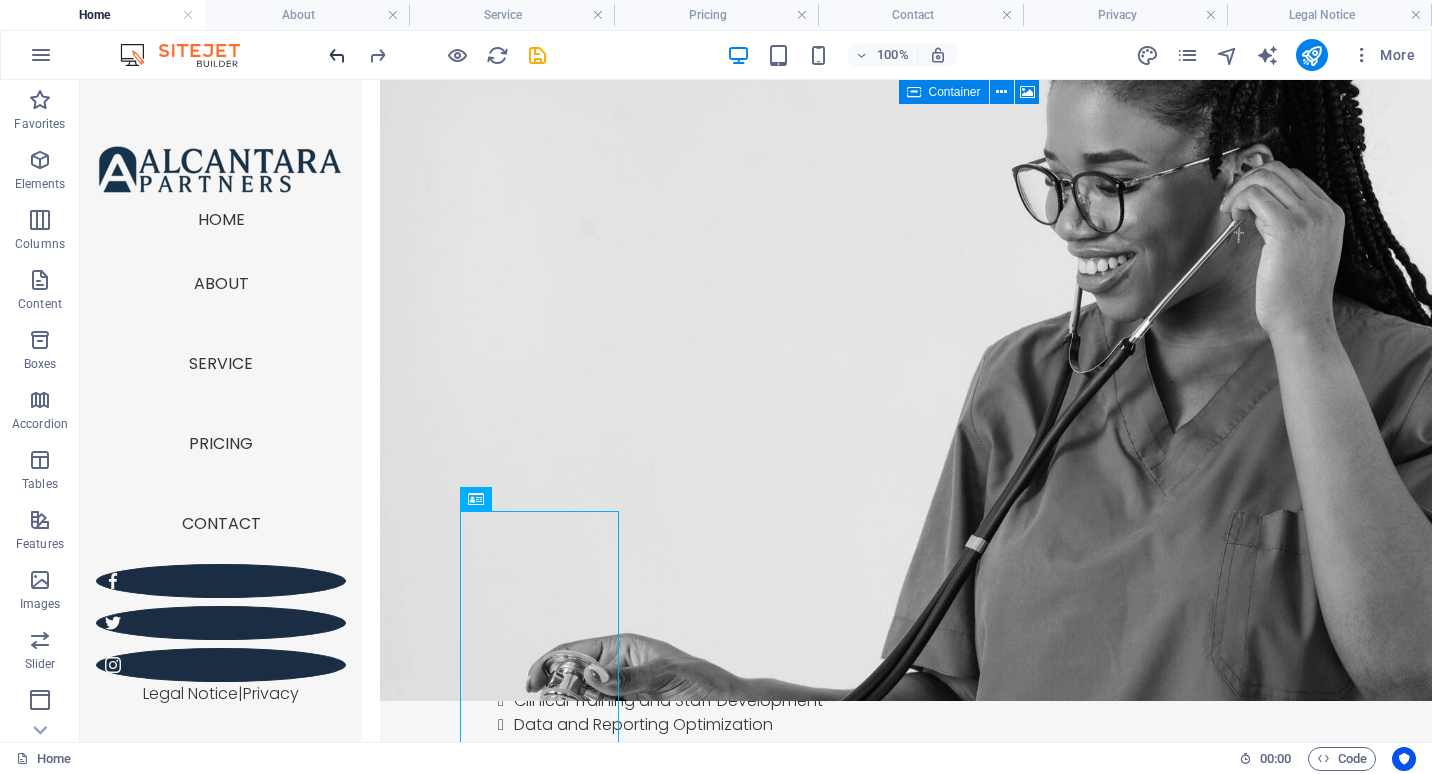 click at bounding box center (337, 55) 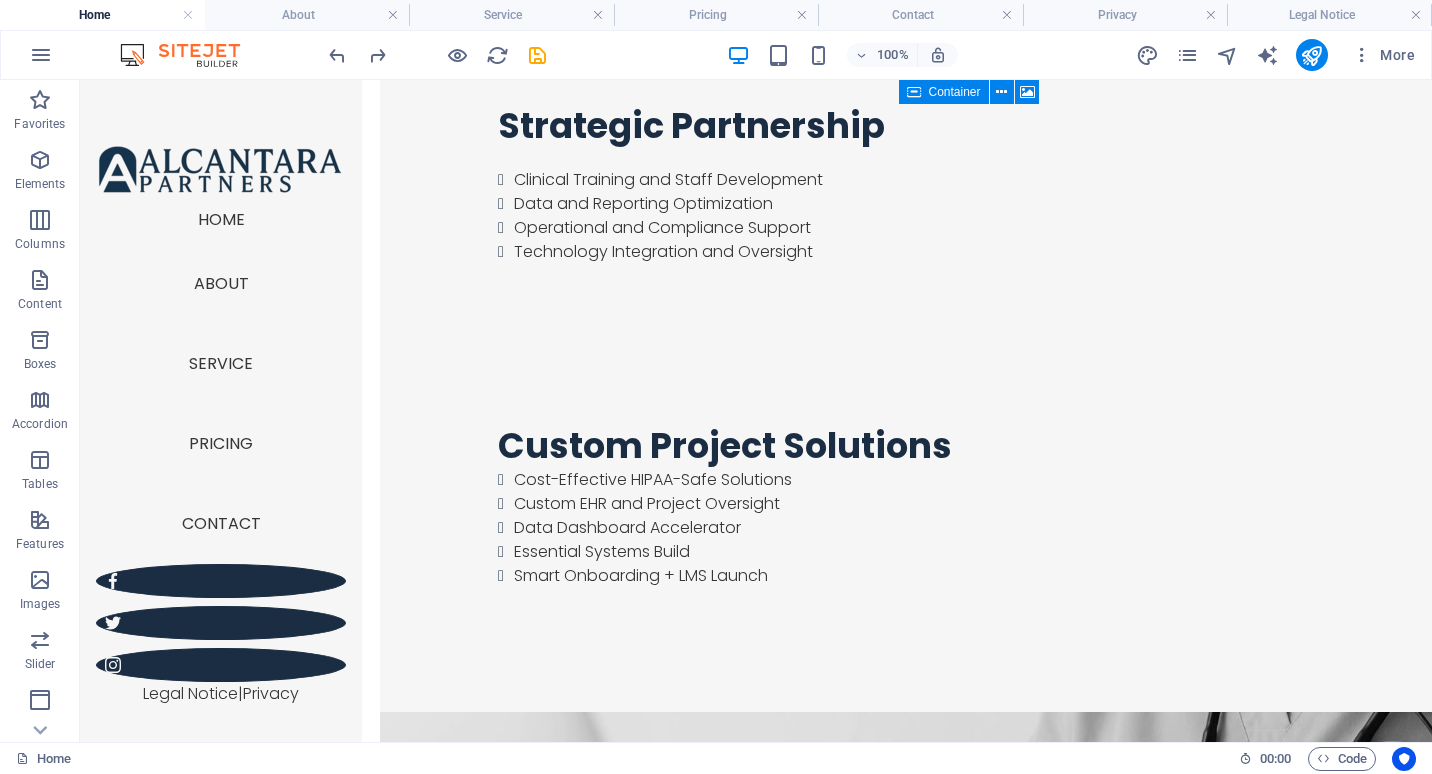 scroll, scrollTop: 3204, scrollLeft: 0, axis: vertical 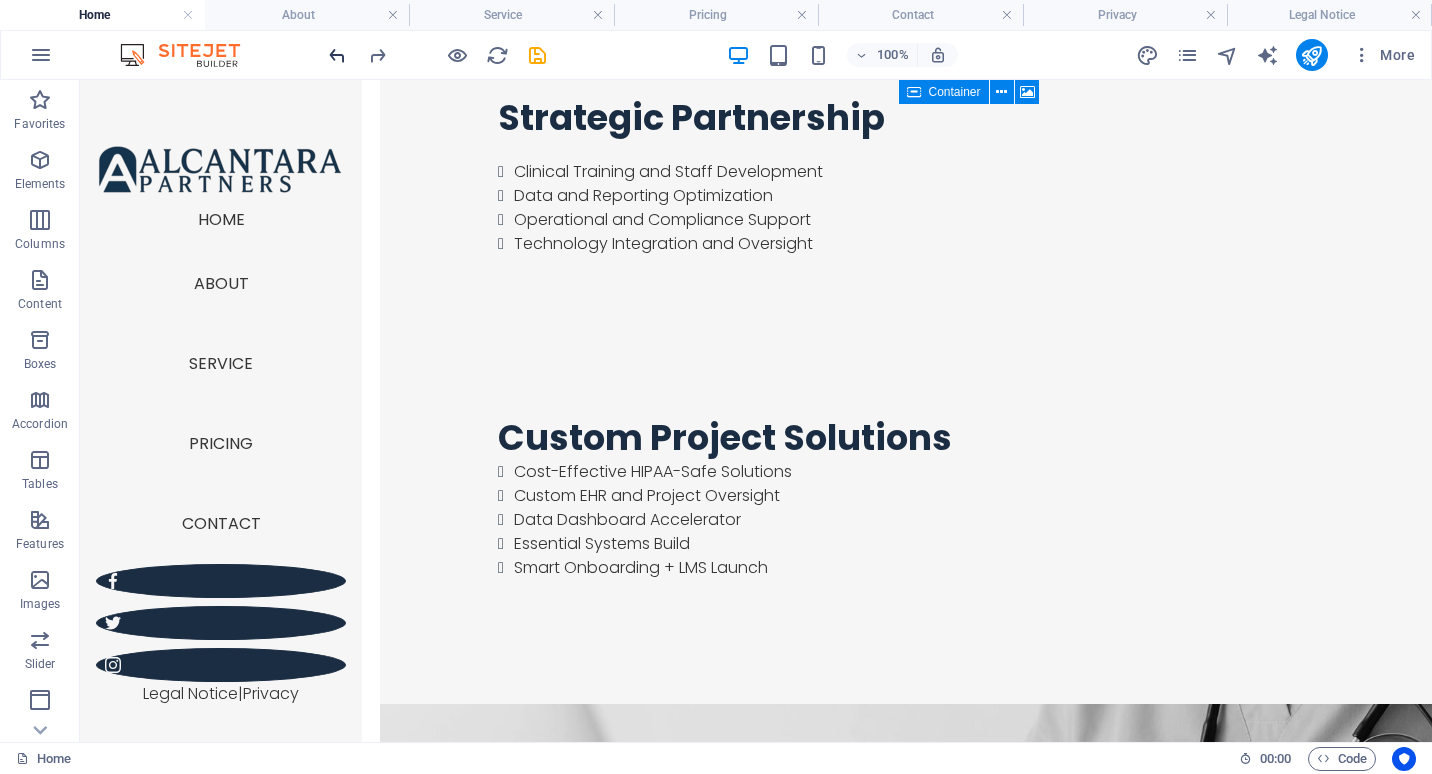 click at bounding box center (337, 55) 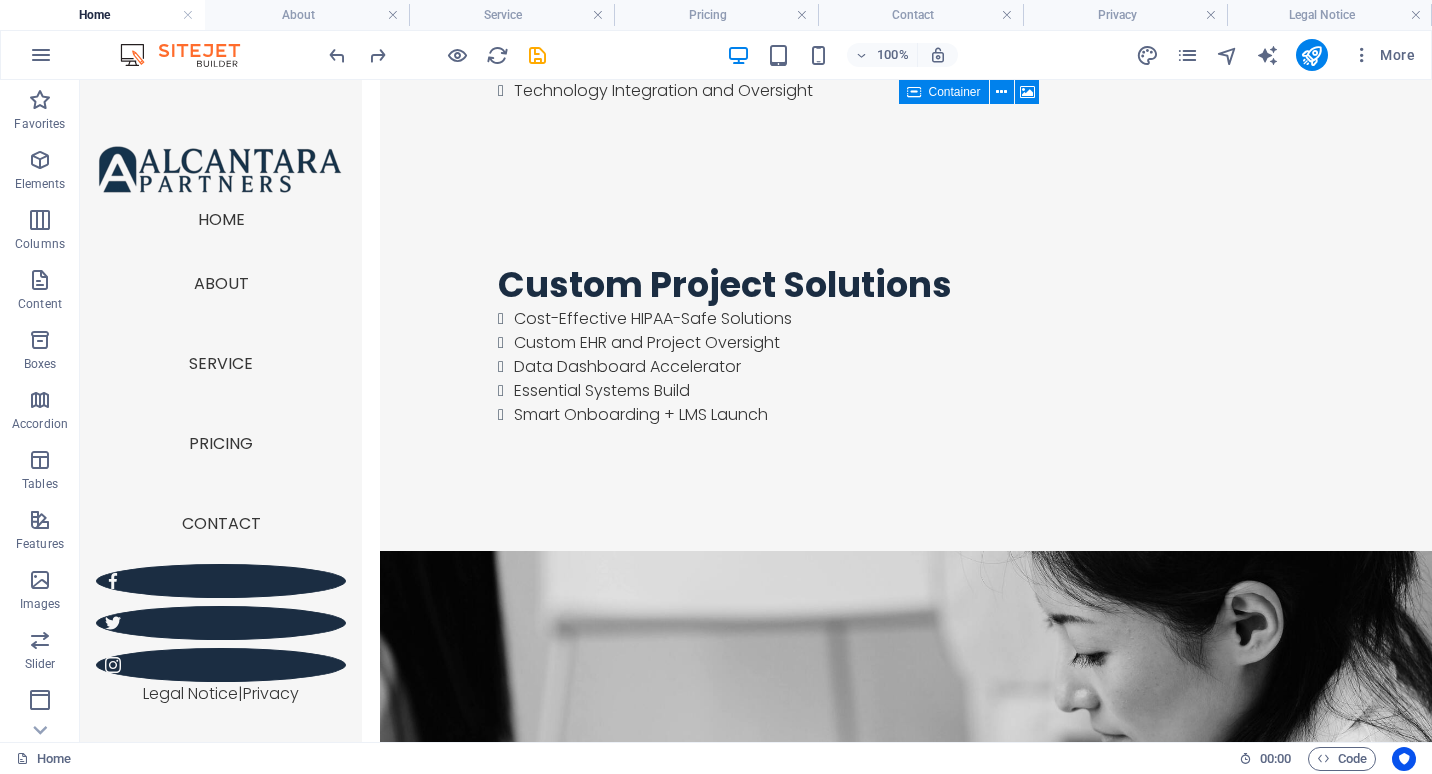 scroll, scrollTop: 3405, scrollLeft: 0, axis: vertical 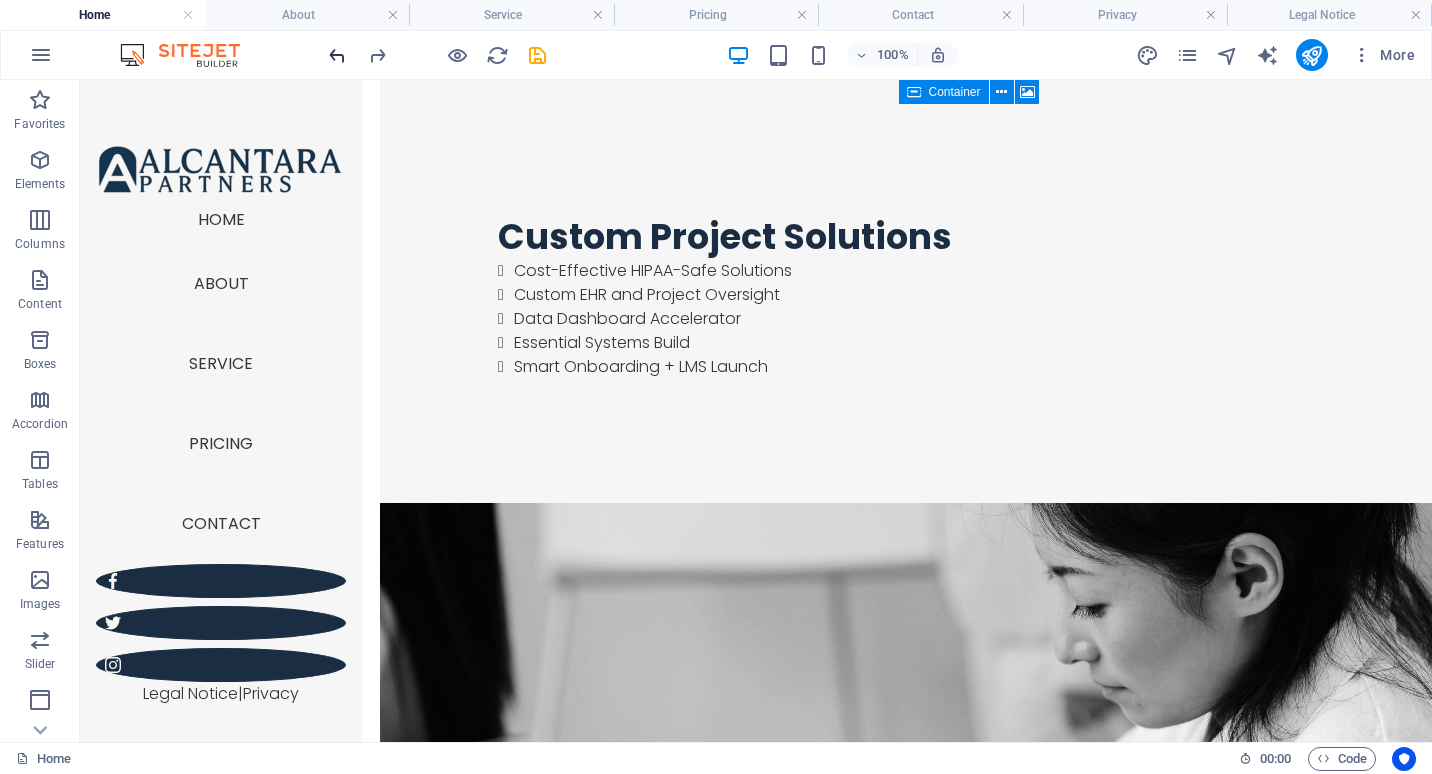 click at bounding box center [337, 55] 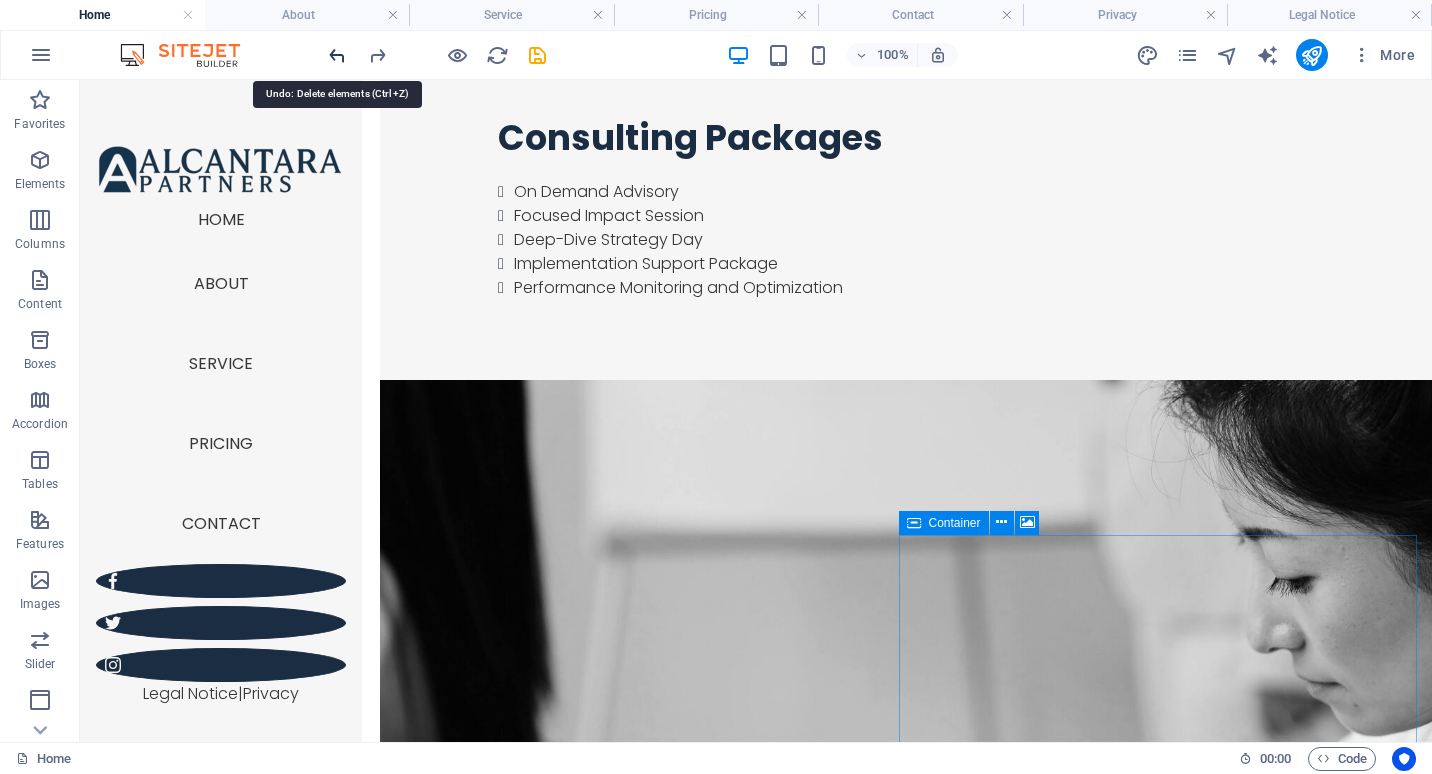 click at bounding box center (337, 55) 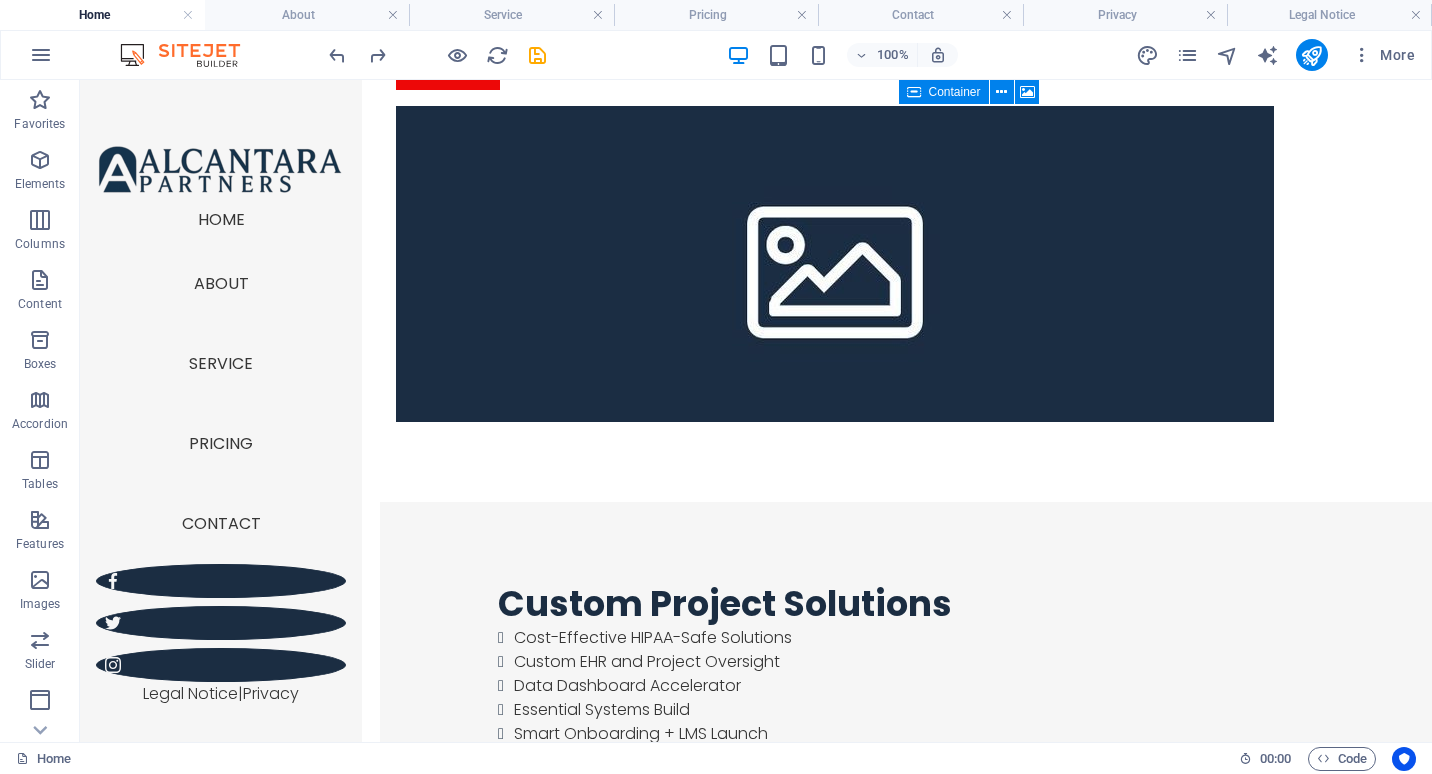 scroll, scrollTop: 4287, scrollLeft: 0, axis: vertical 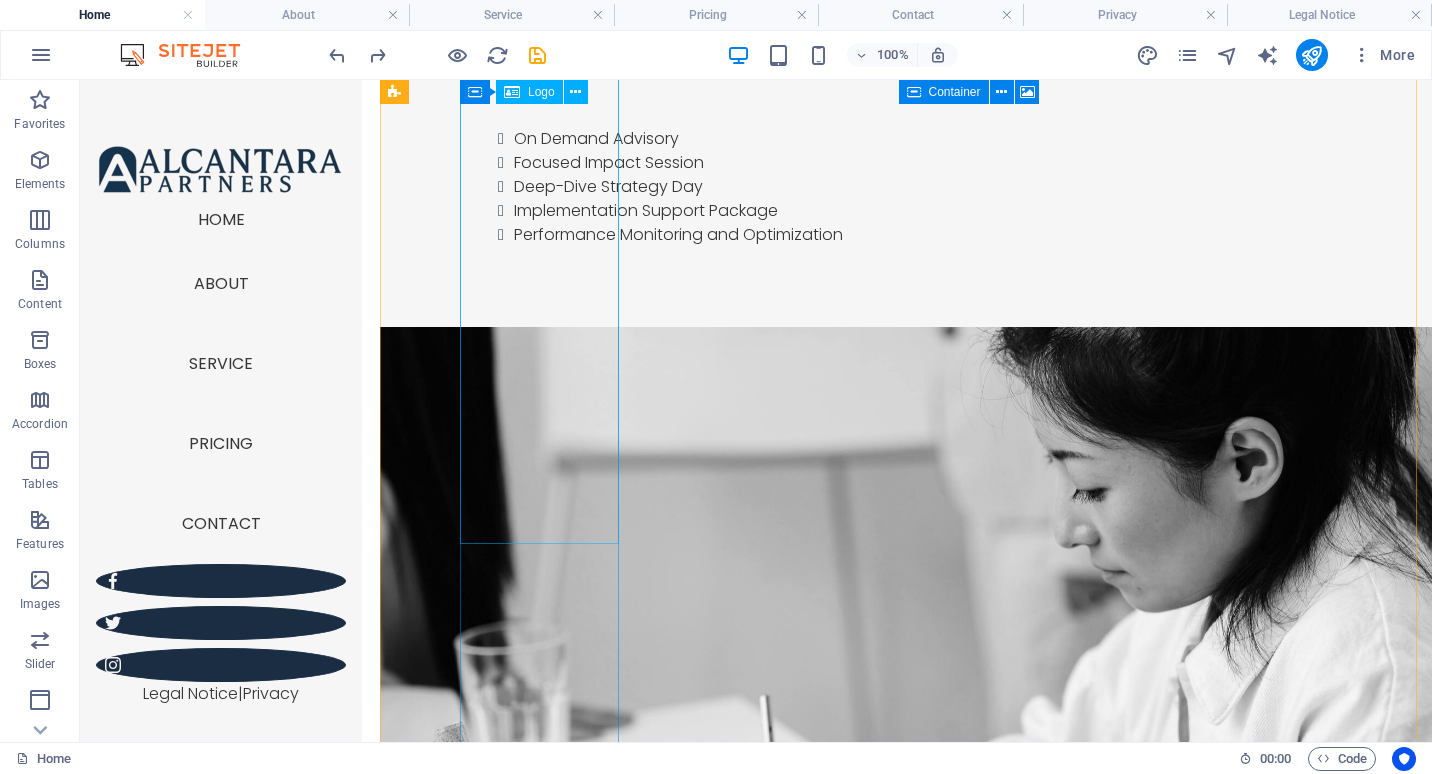 click at bounding box center [541, 2612] 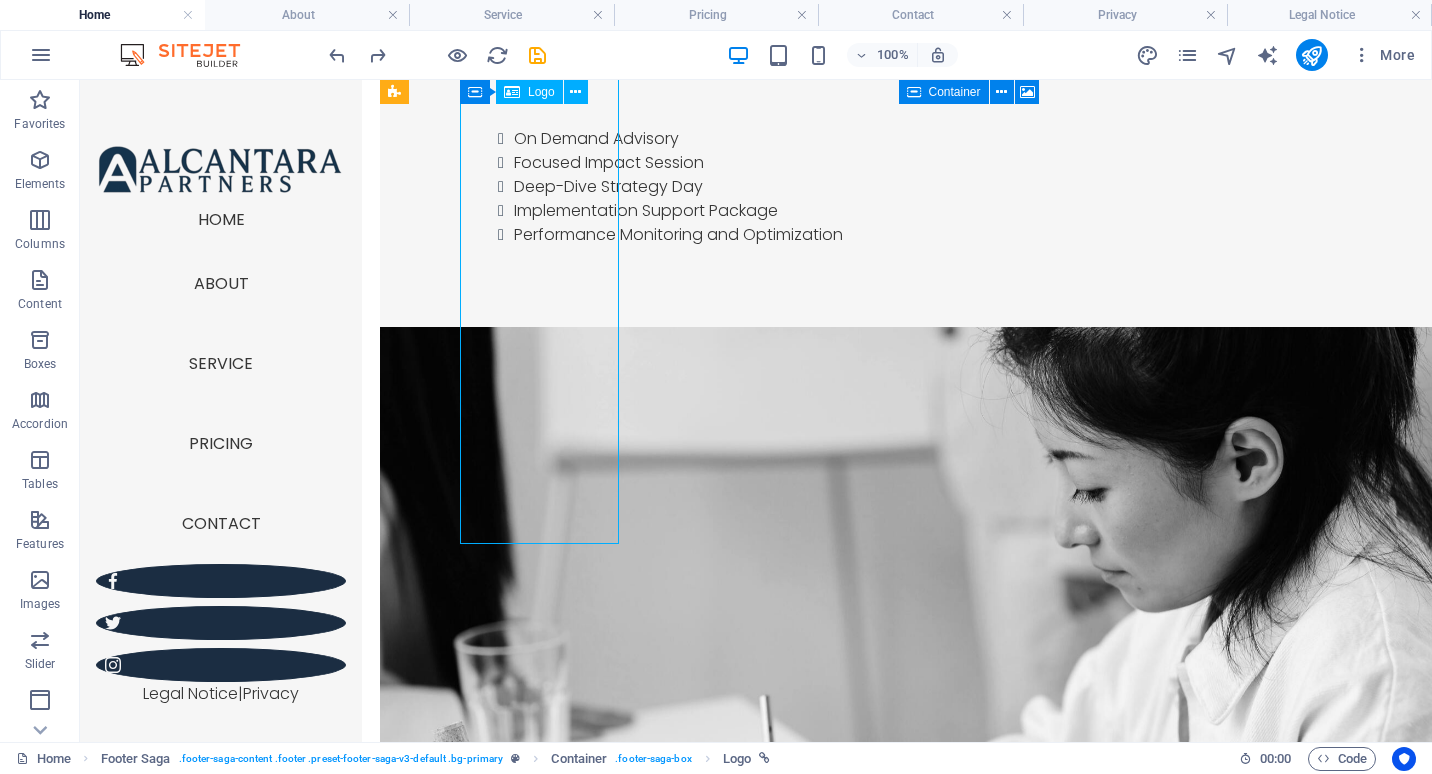 click at bounding box center [541, 2612] 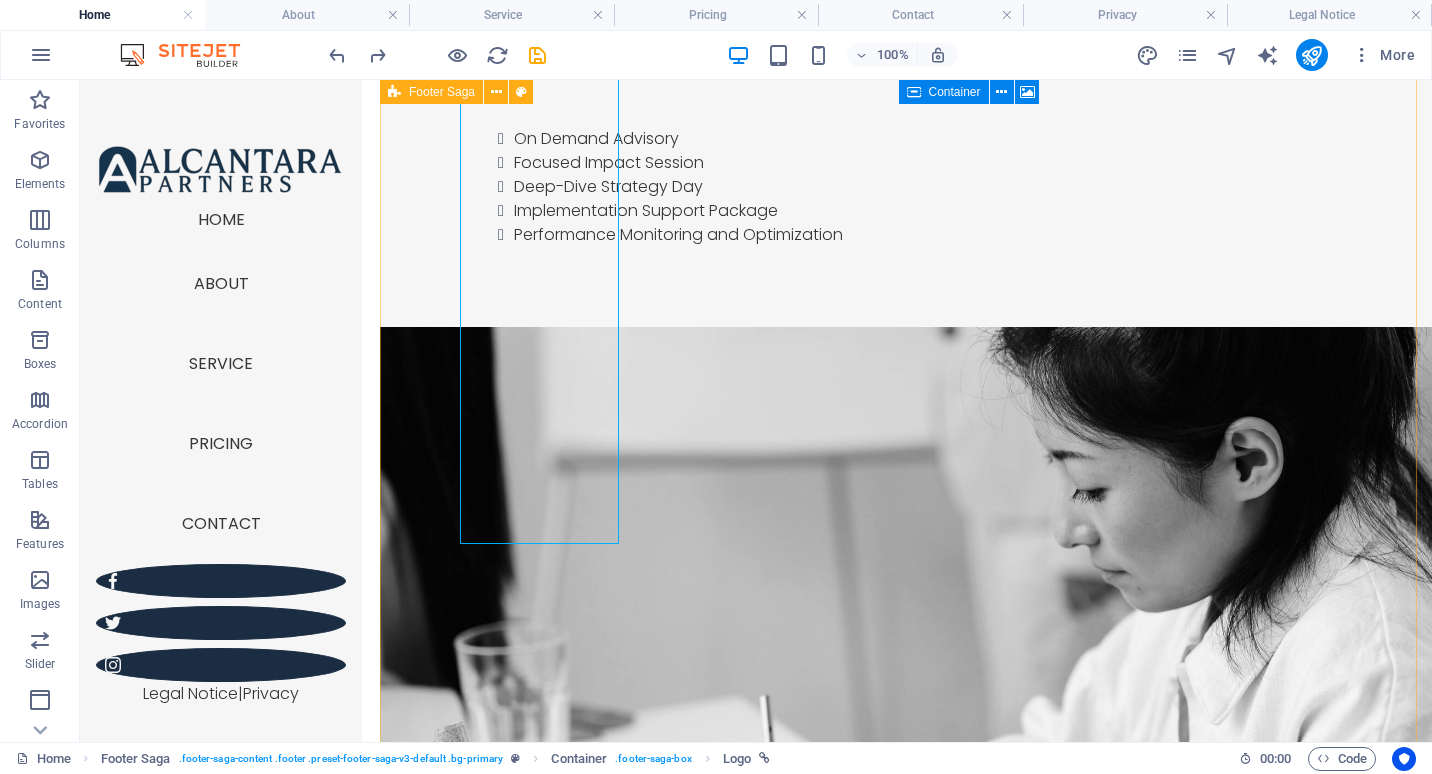 click at bounding box center [541, 2612] 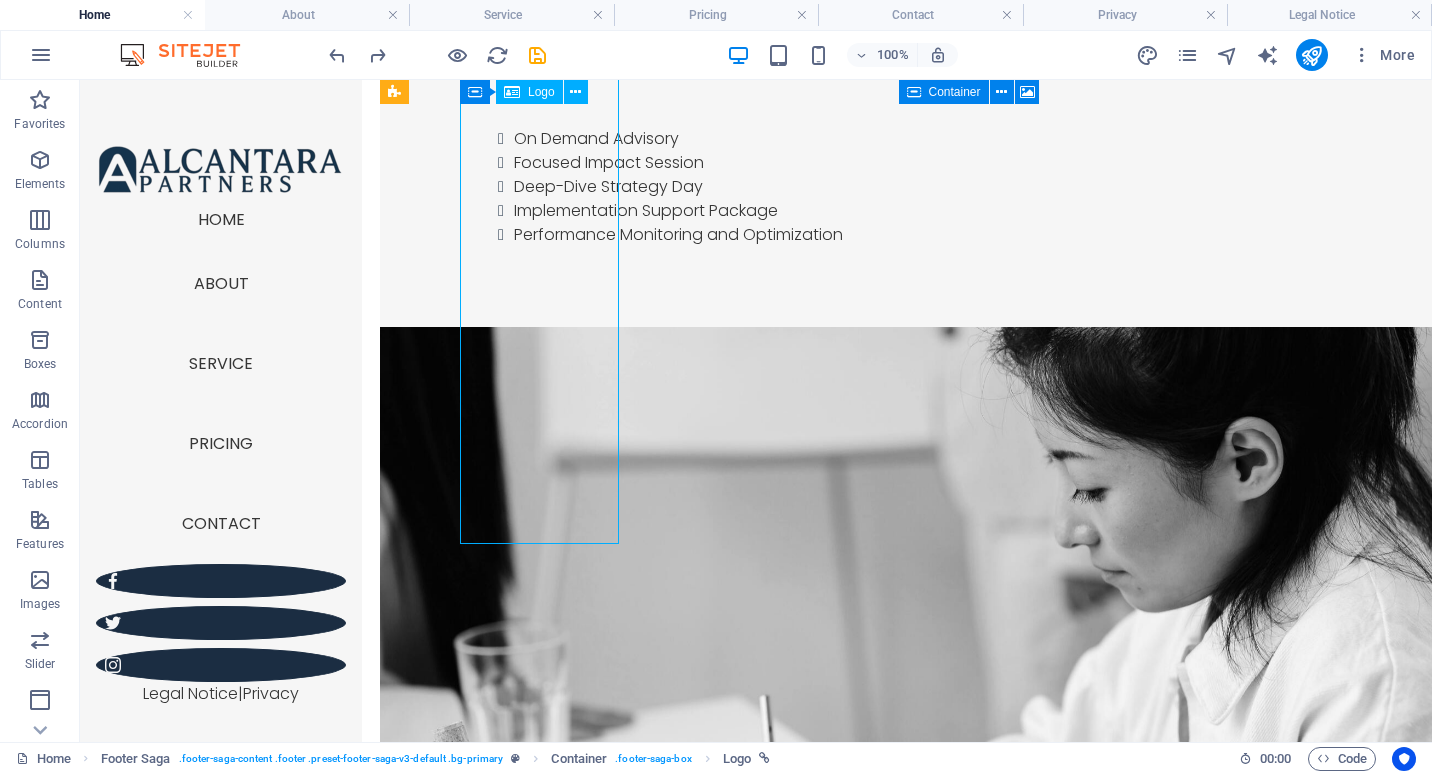 click at bounding box center [541, 2612] 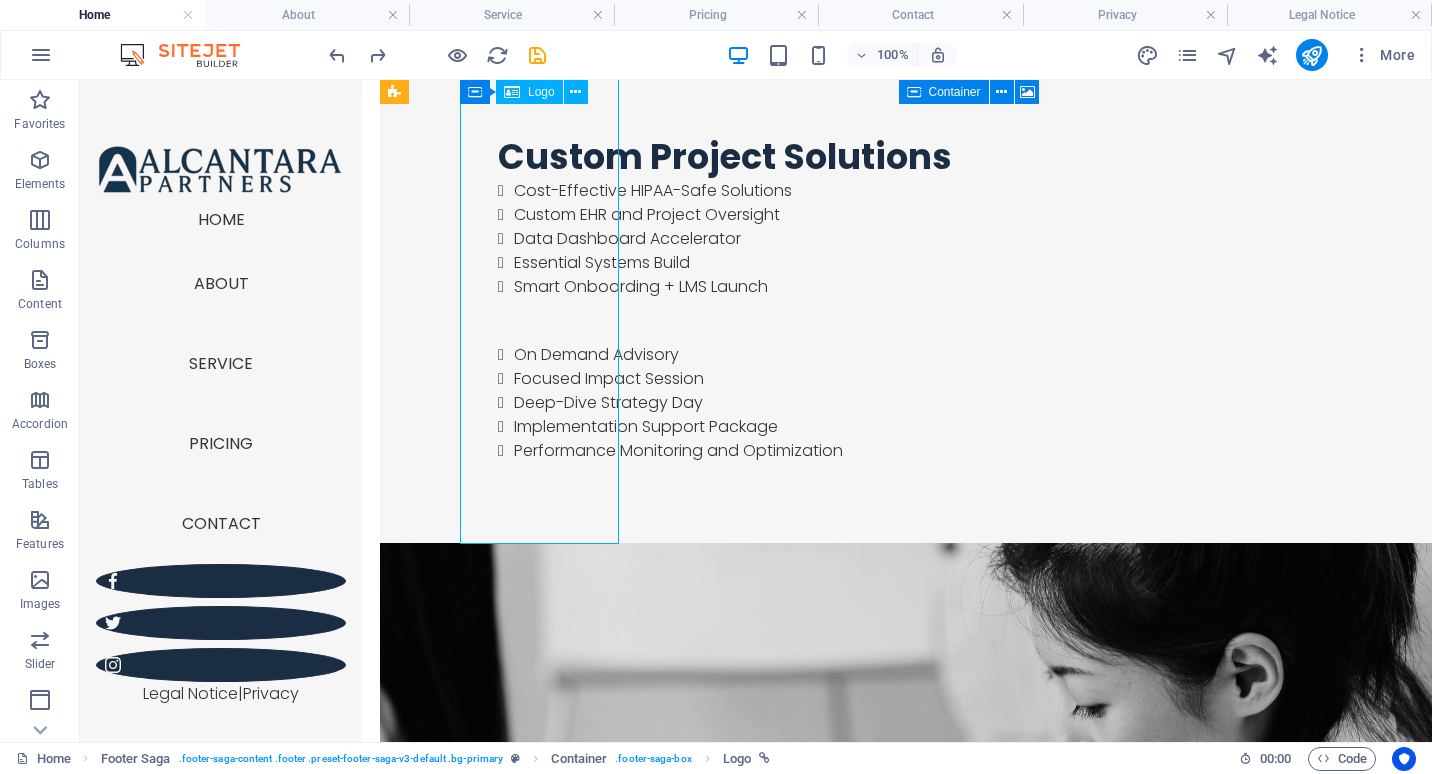 scroll, scrollTop: 4857, scrollLeft: 0, axis: vertical 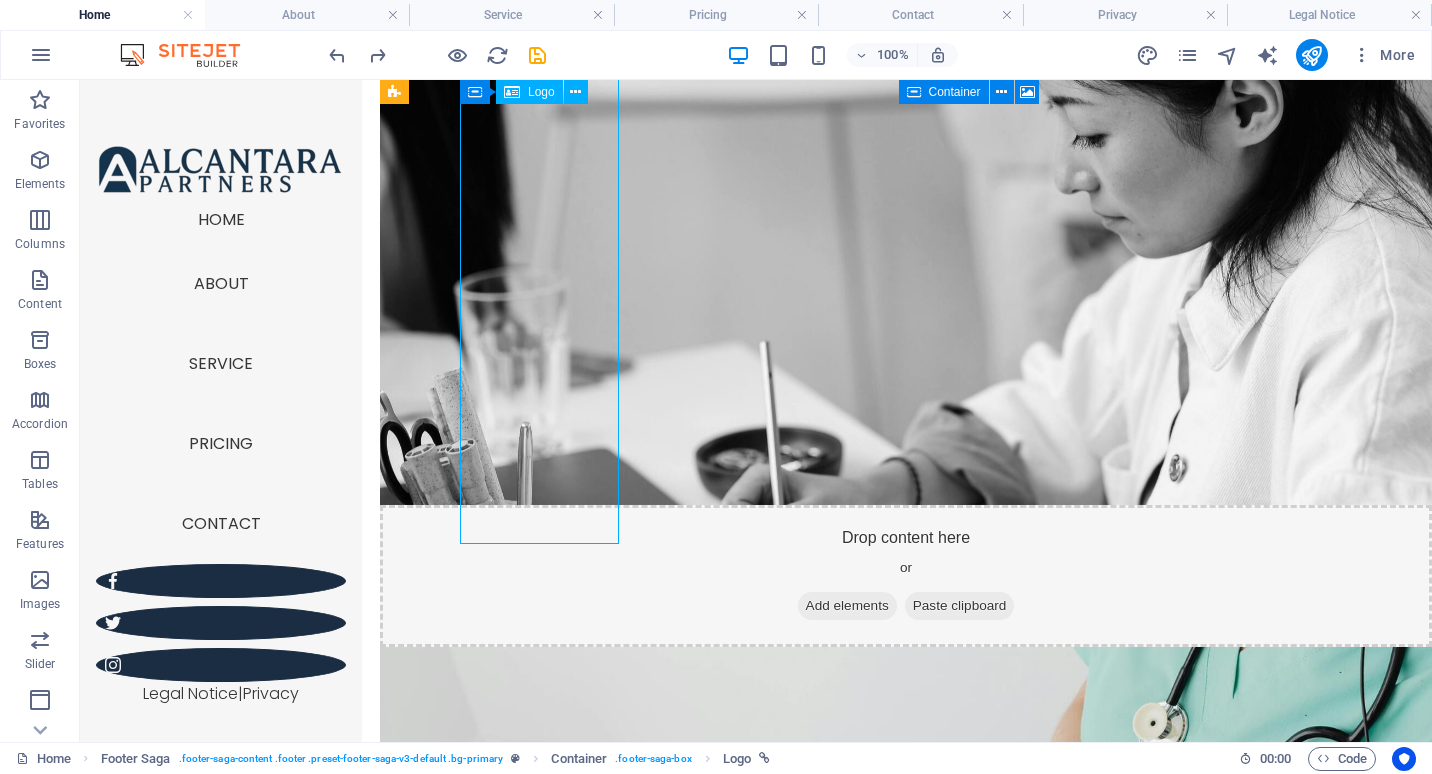 select on "px" 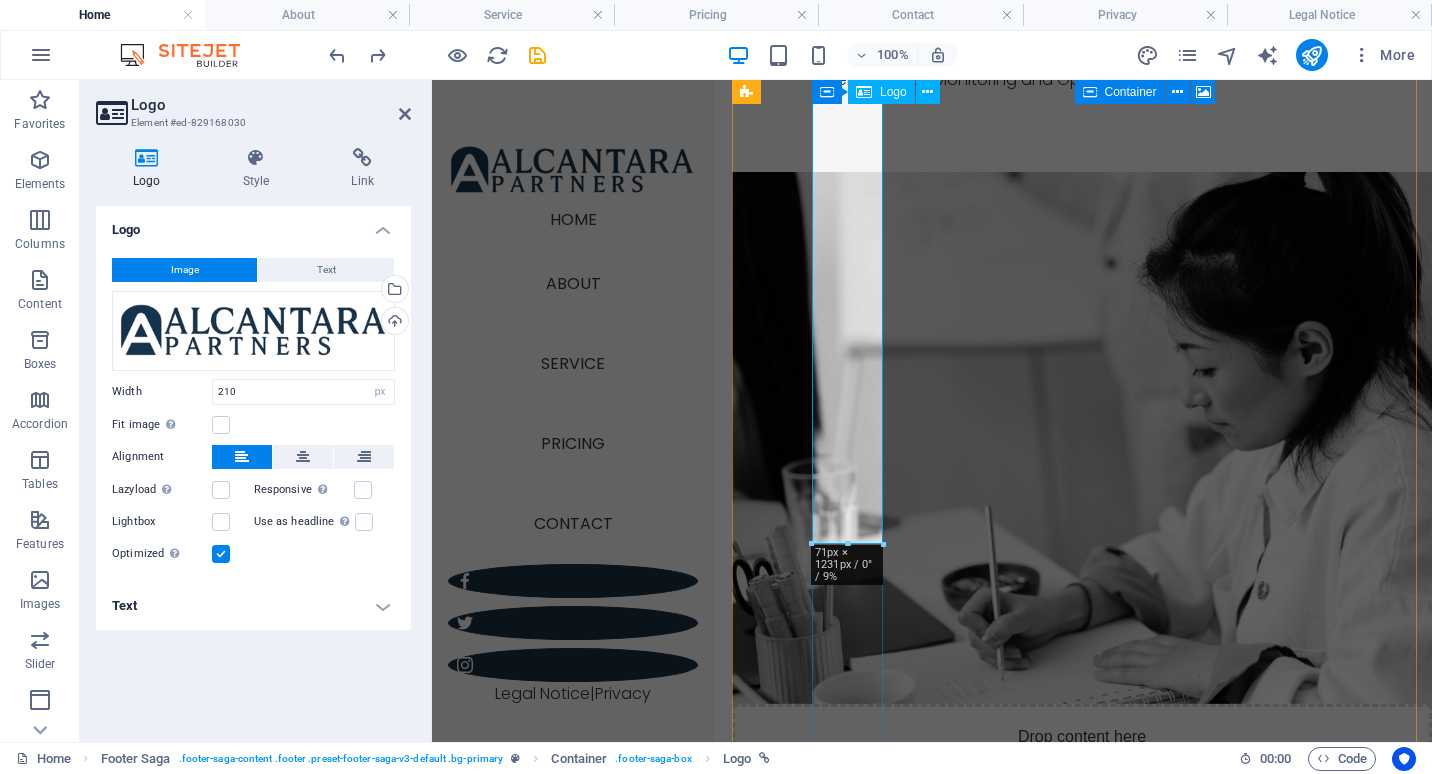 click at bounding box center [849, 2481] 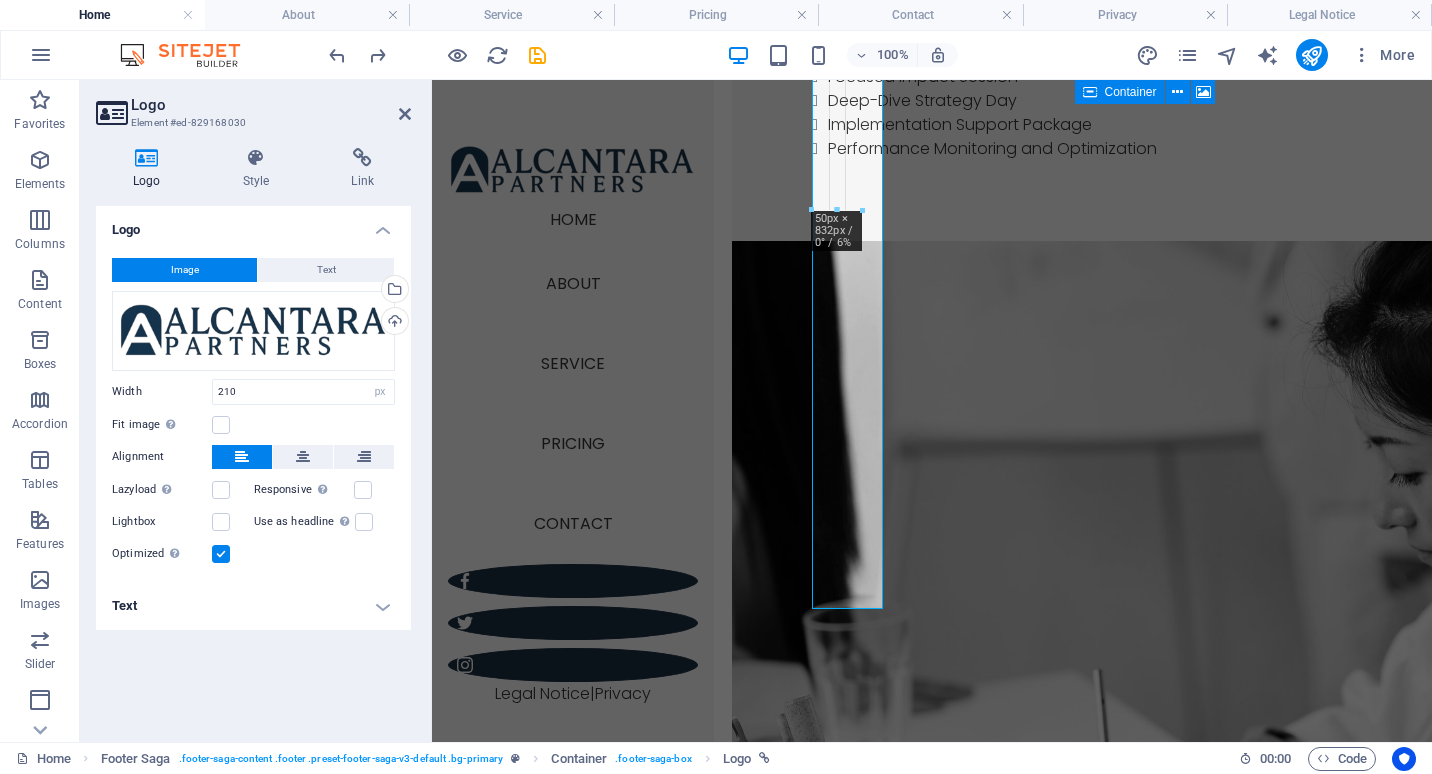 drag, startPoint x: 849, startPoint y: 547, endPoint x: 852, endPoint y: 152, distance: 395.01138 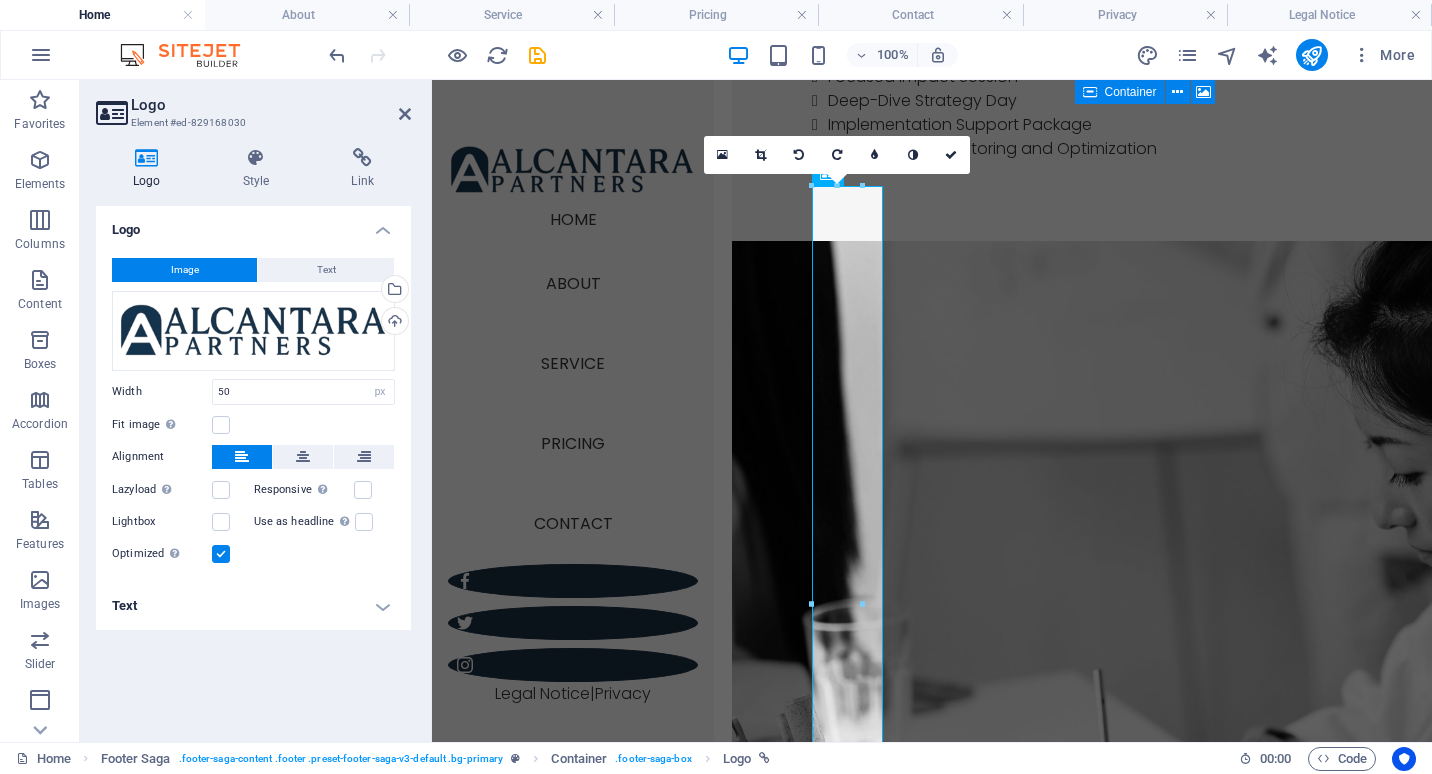 scroll, scrollTop: 3984, scrollLeft: 0, axis: vertical 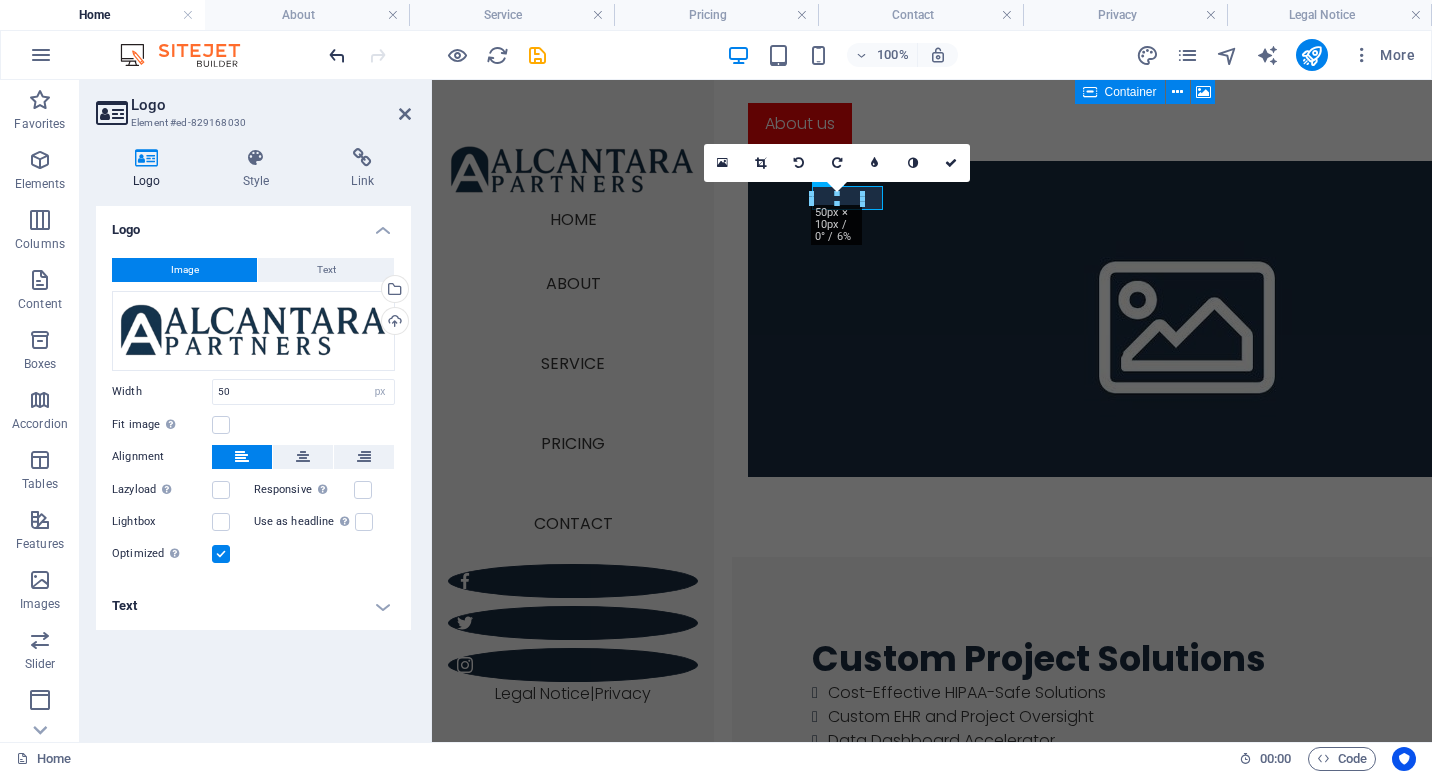 click at bounding box center [337, 55] 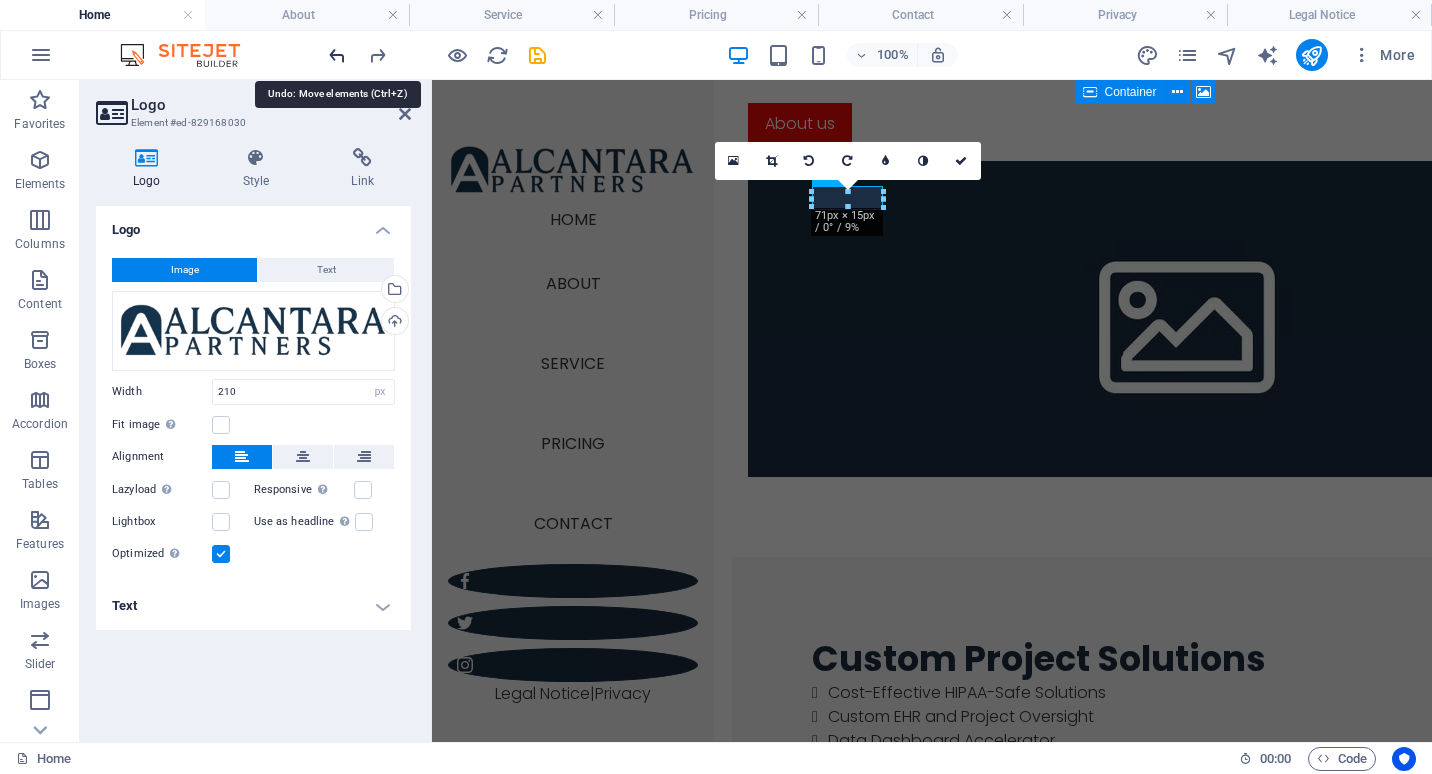 click at bounding box center (337, 55) 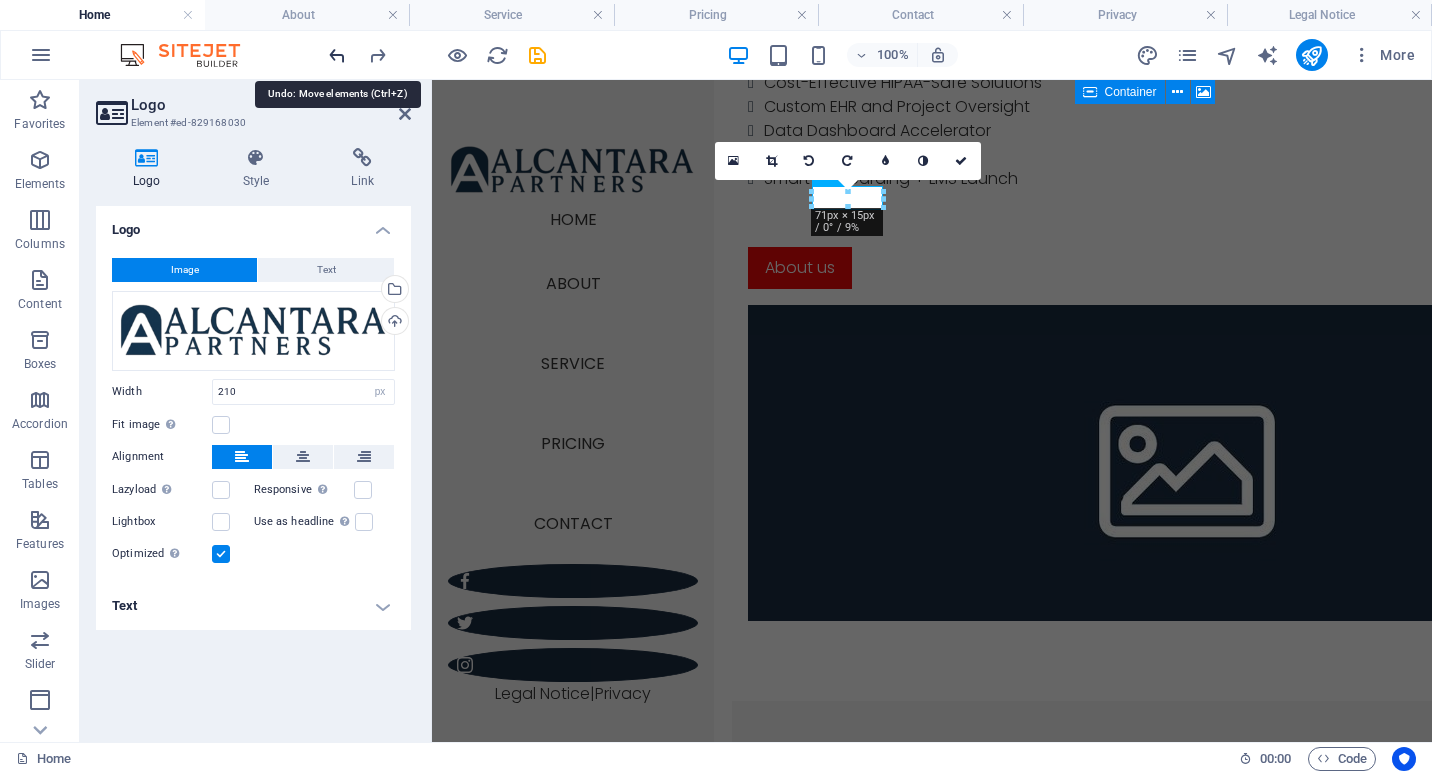 scroll, scrollTop: 2101, scrollLeft: 0, axis: vertical 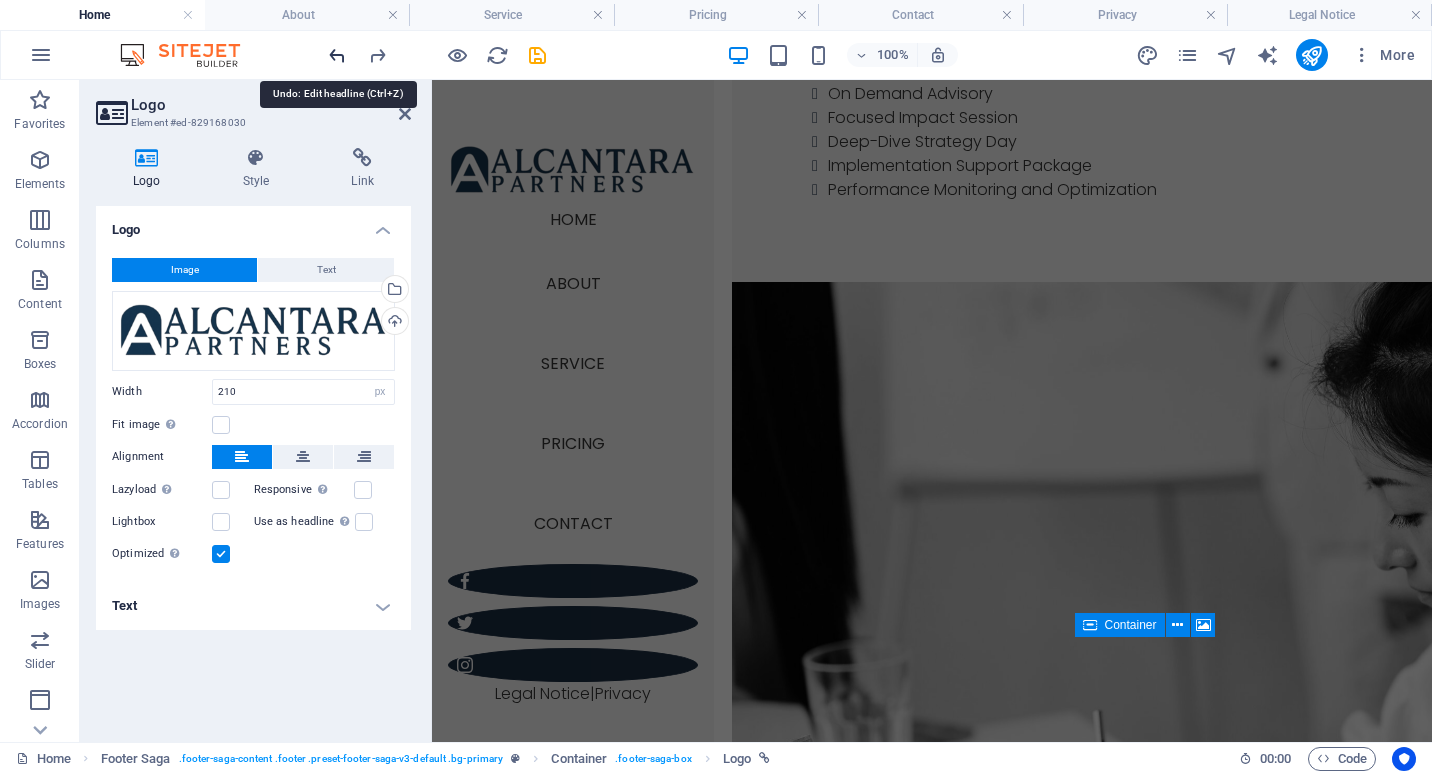 click at bounding box center (337, 55) 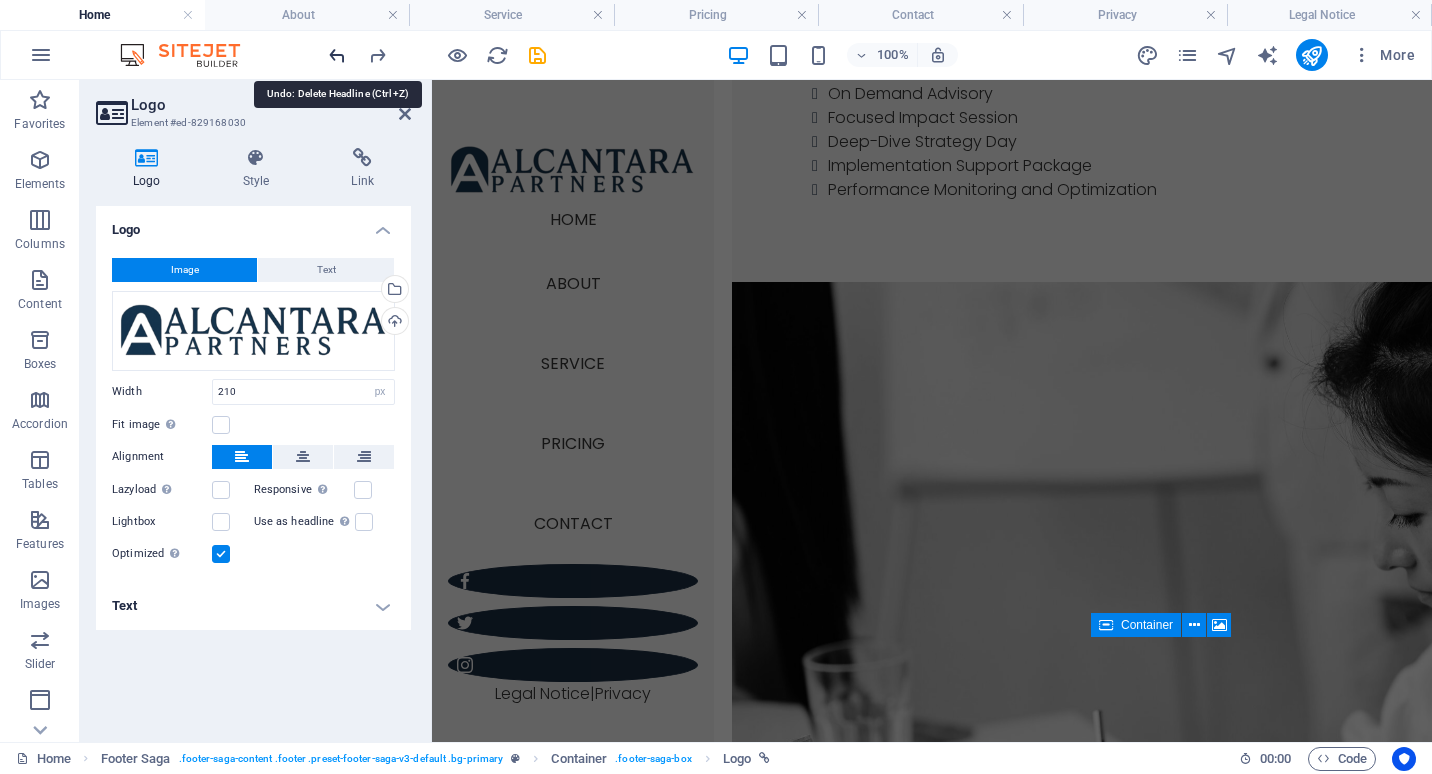 click at bounding box center (337, 55) 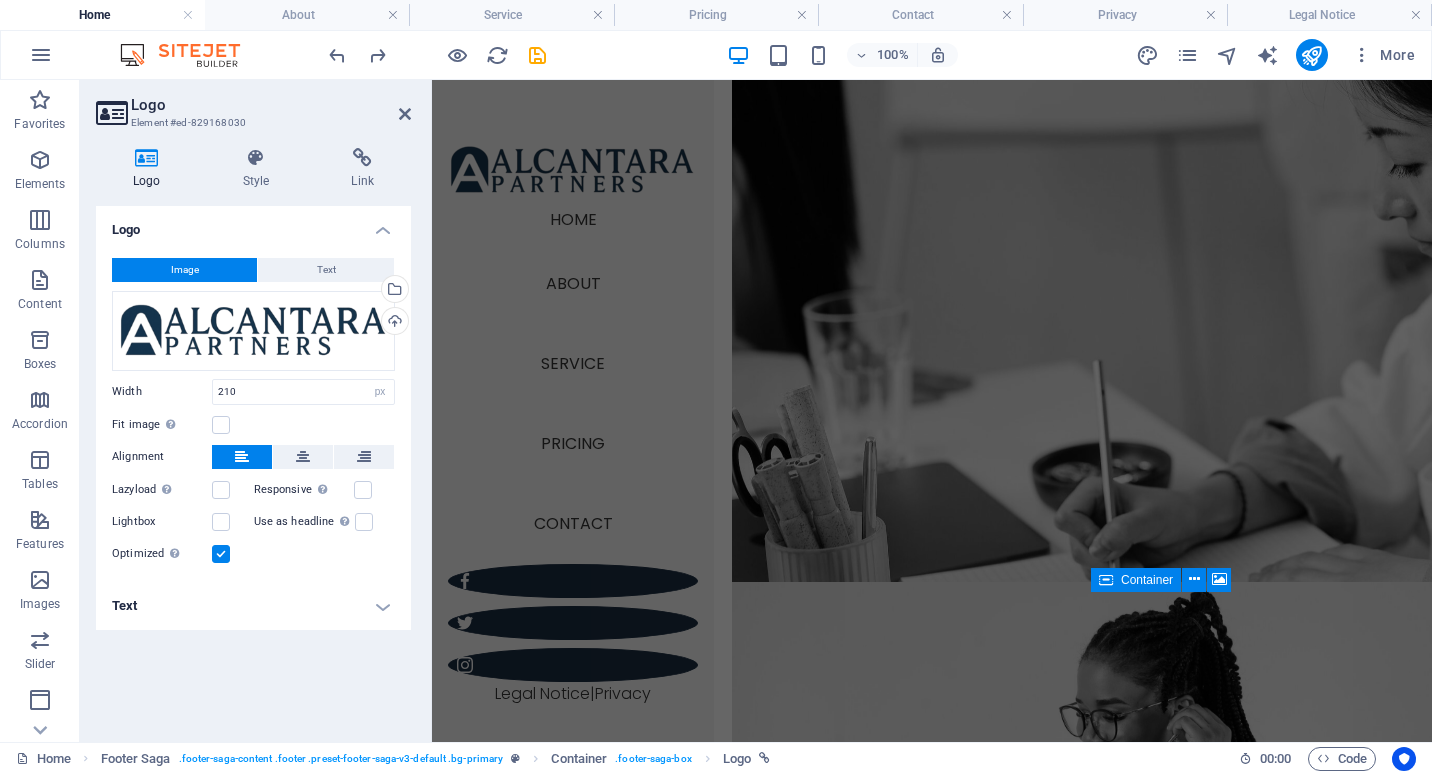 scroll, scrollTop: 2220, scrollLeft: 0, axis: vertical 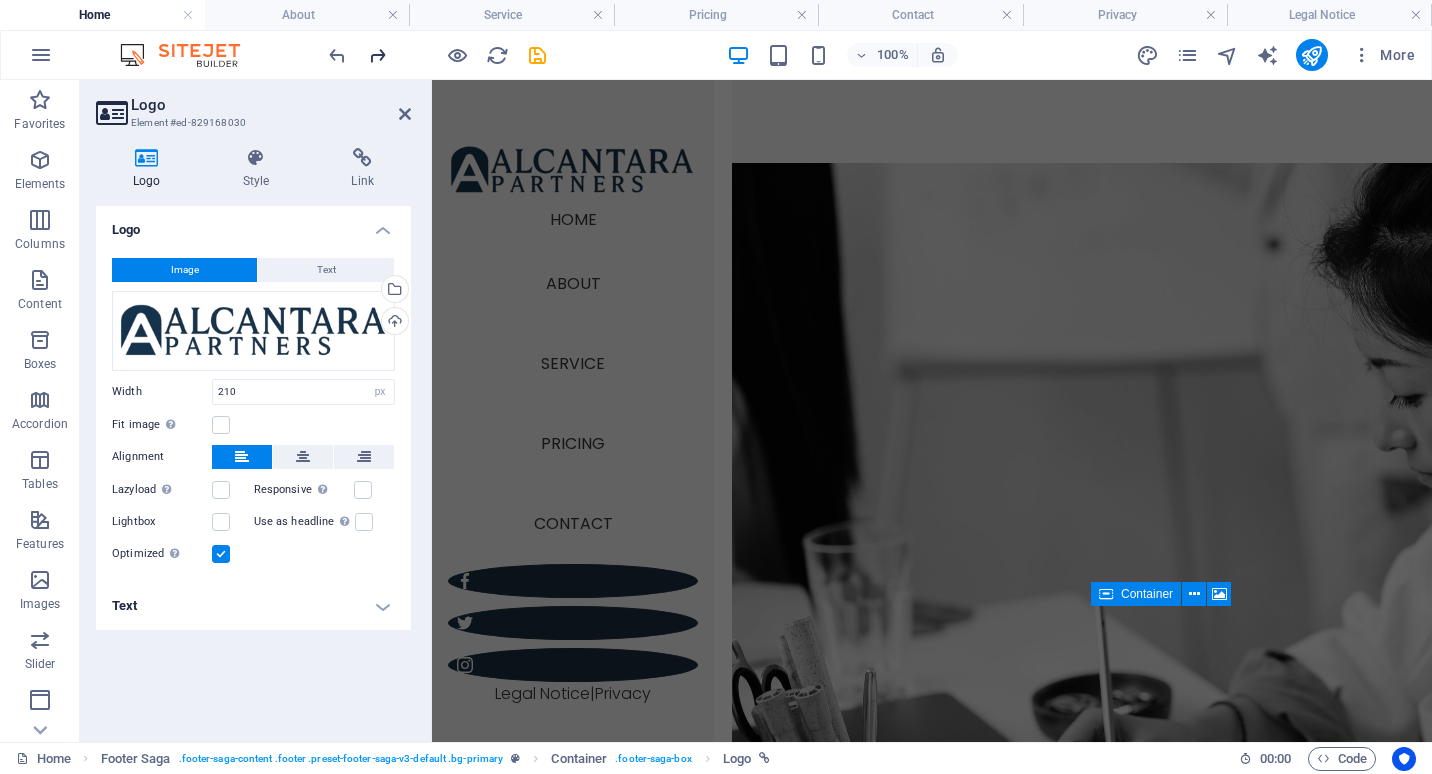 click at bounding box center [377, 55] 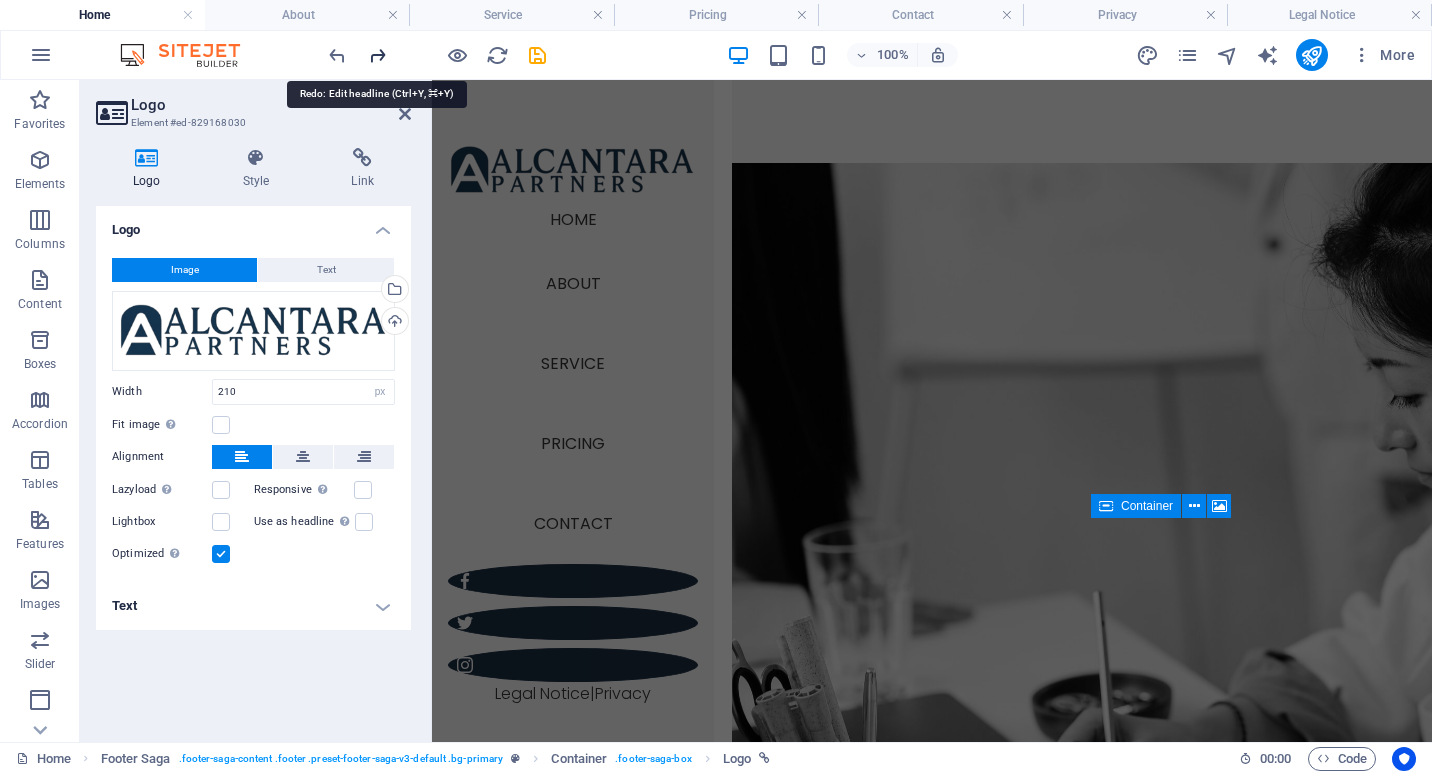 click at bounding box center [377, 55] 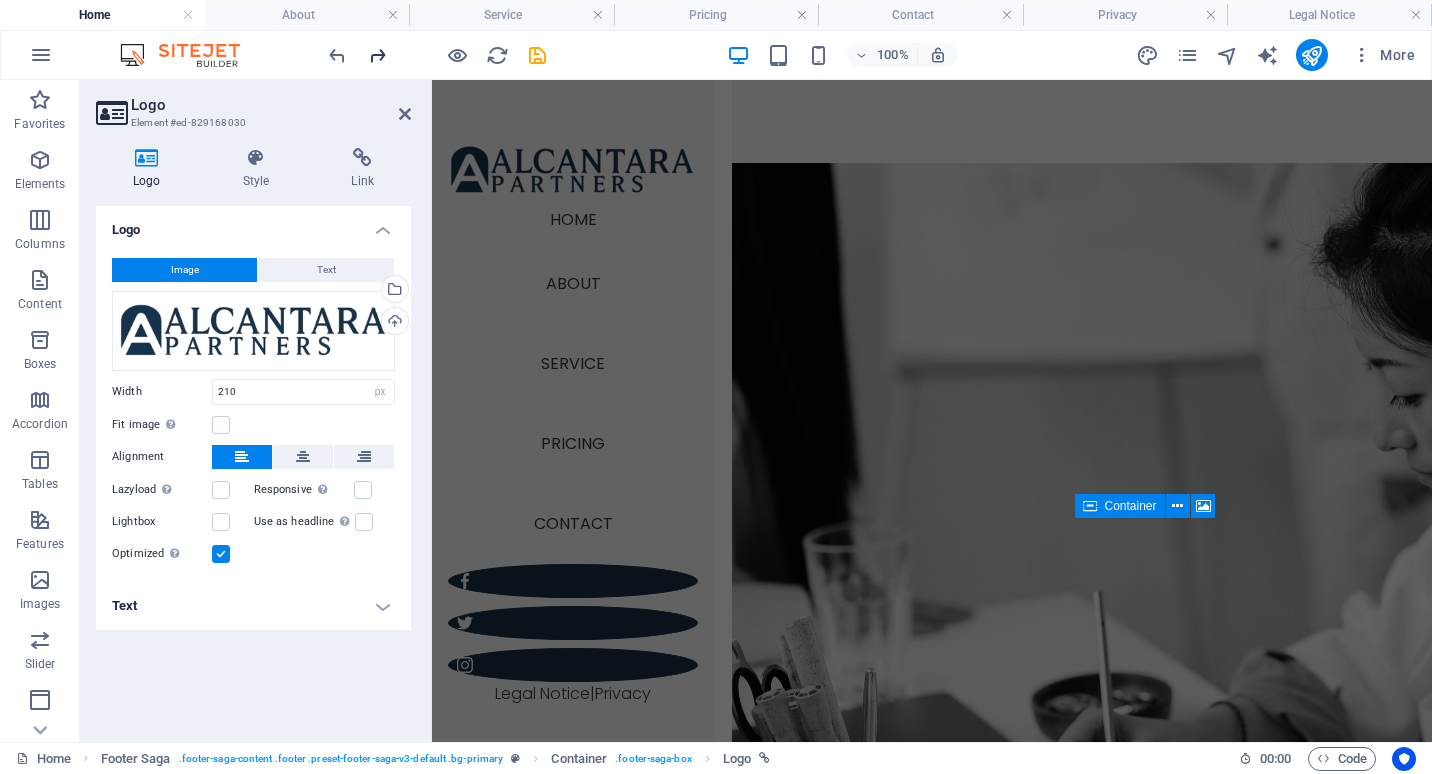 click at bounding box center (377, 55) 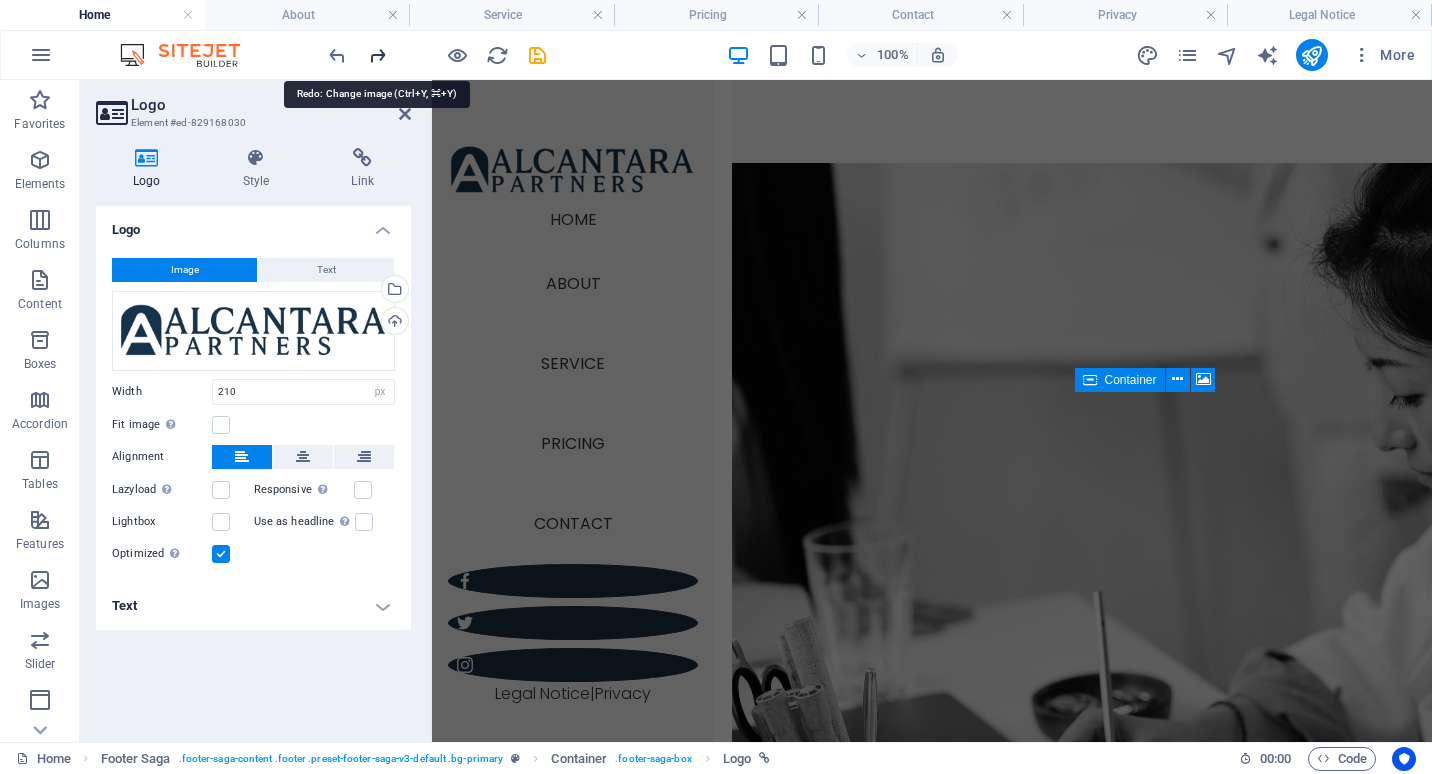 click at bounding box center (377, 55) 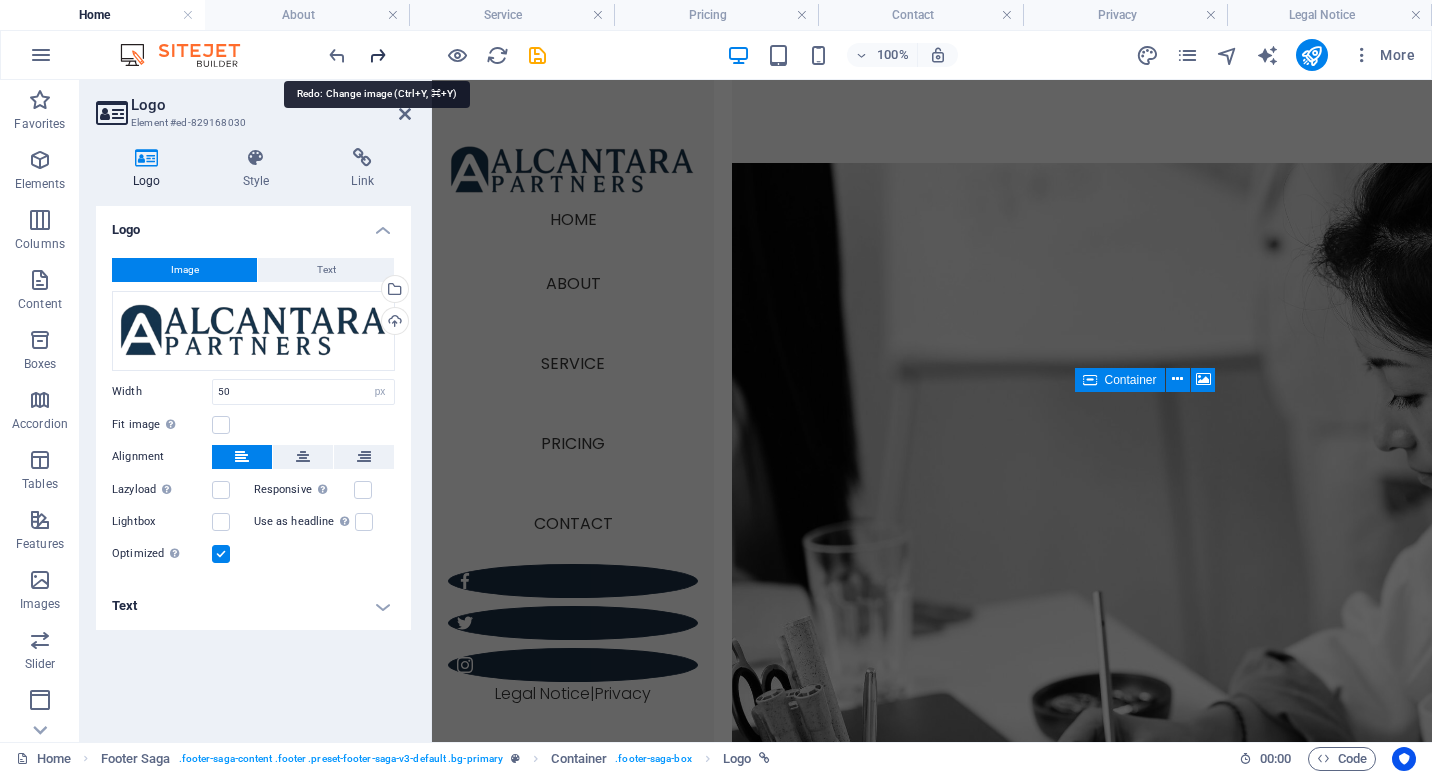 scroll, scrollTop: 3771, scrollLeft: 0, axis: vertical 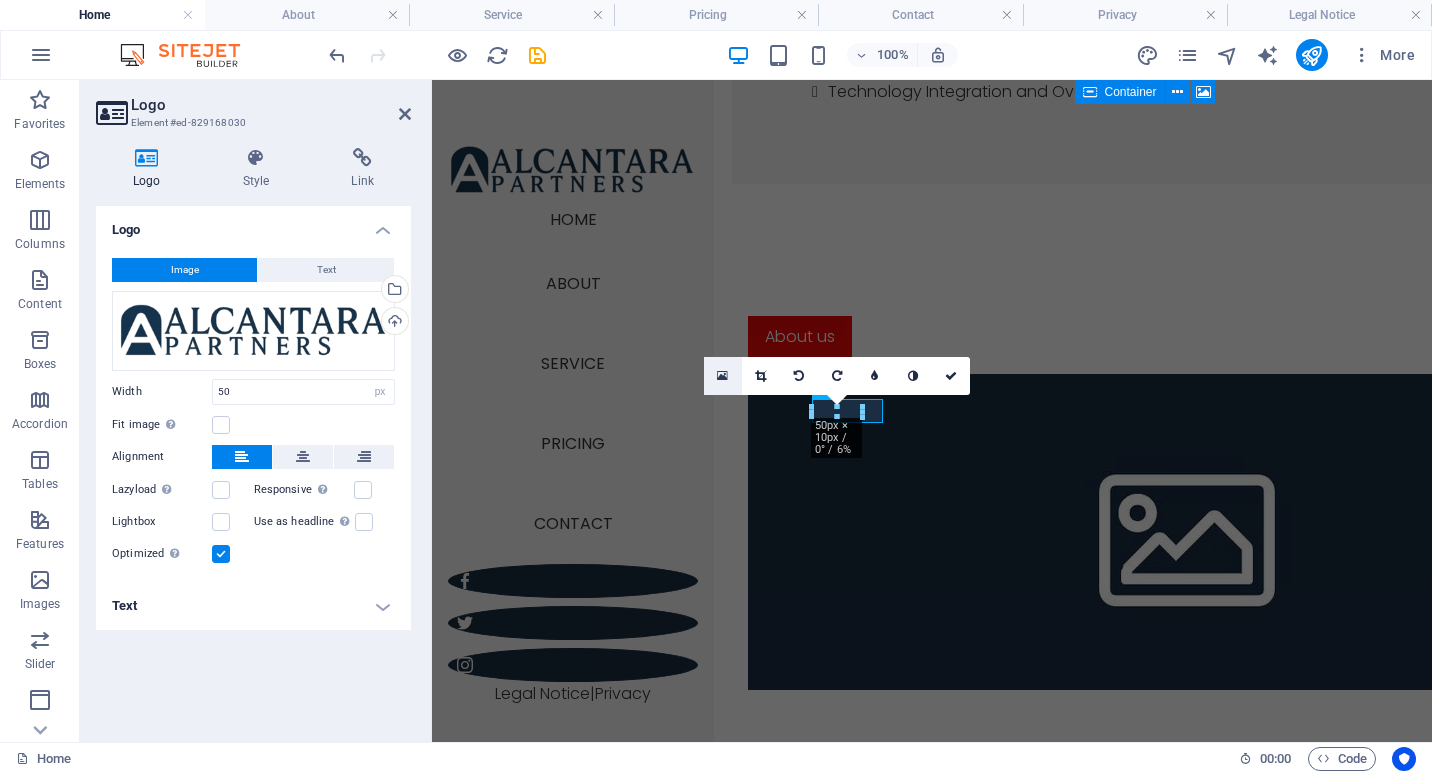 click at bounding box center (723, 376) 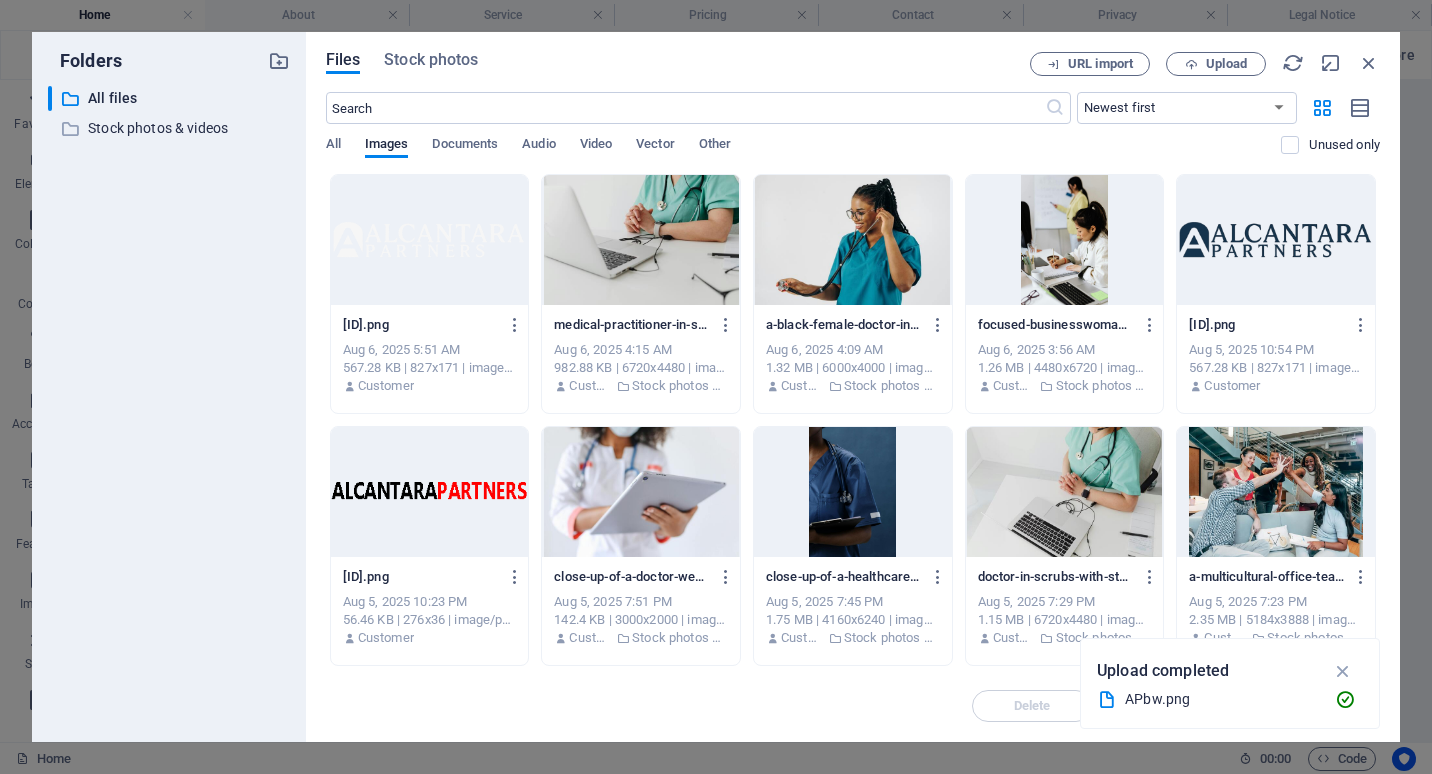 click at bounding box center (430, 240) 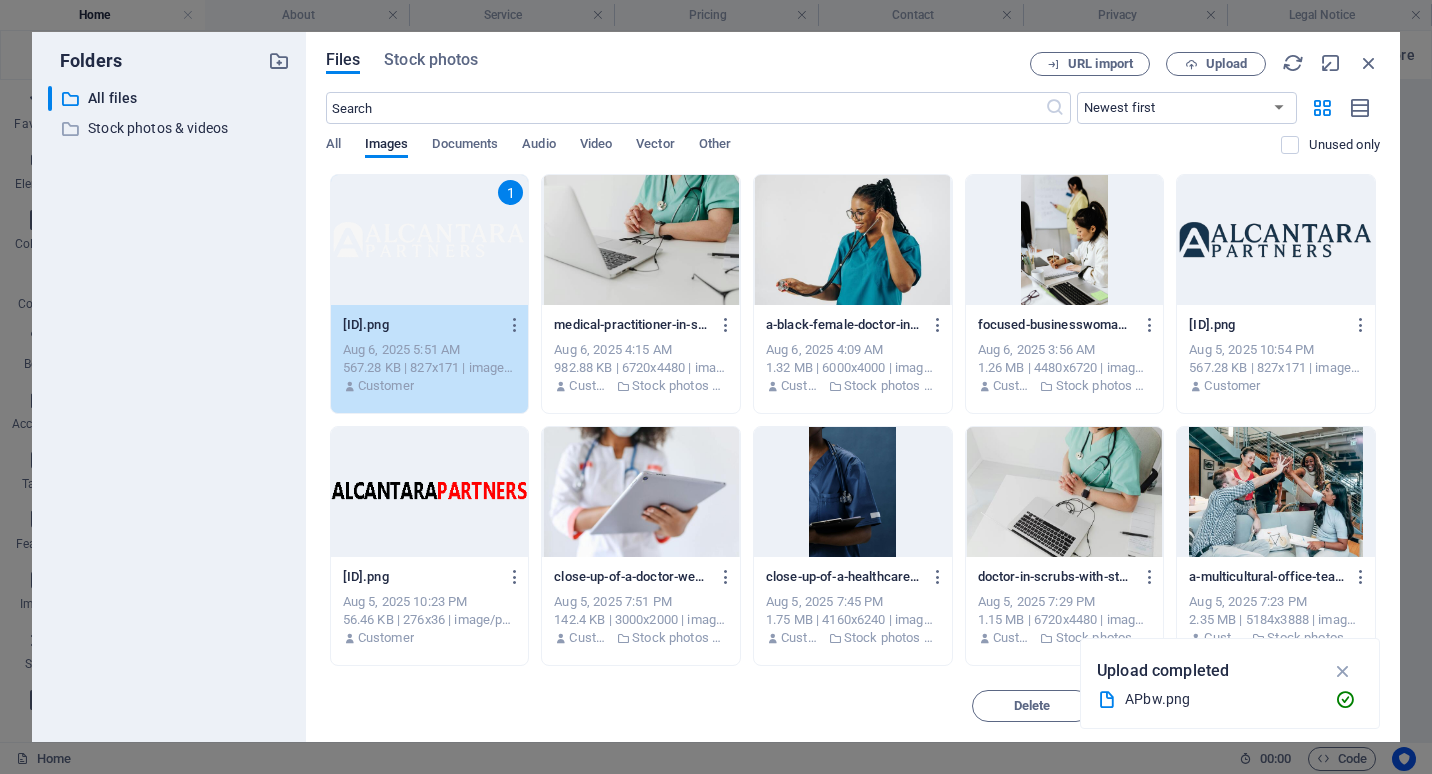 click on "1" at bounding box center (430, 240) 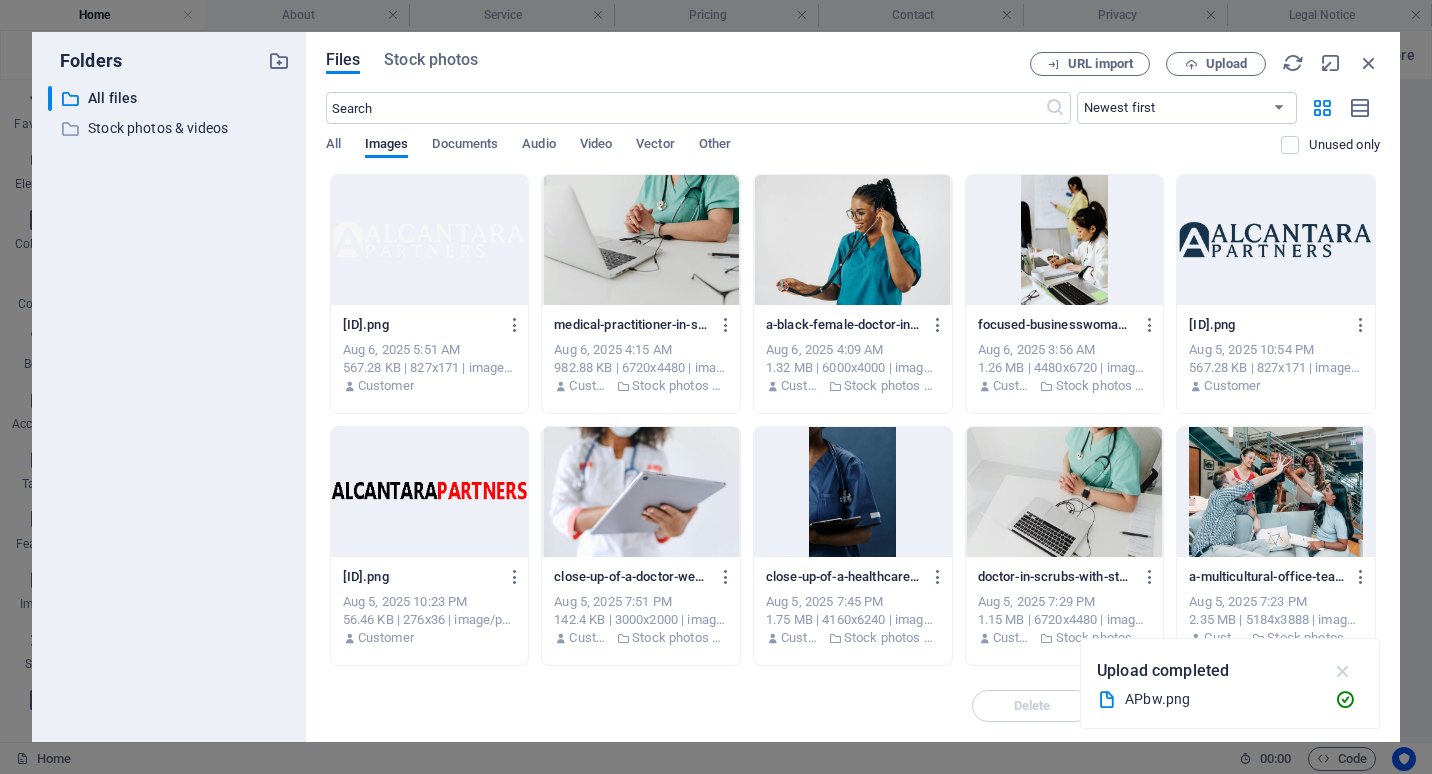 click at bounding box center [1343, 671] 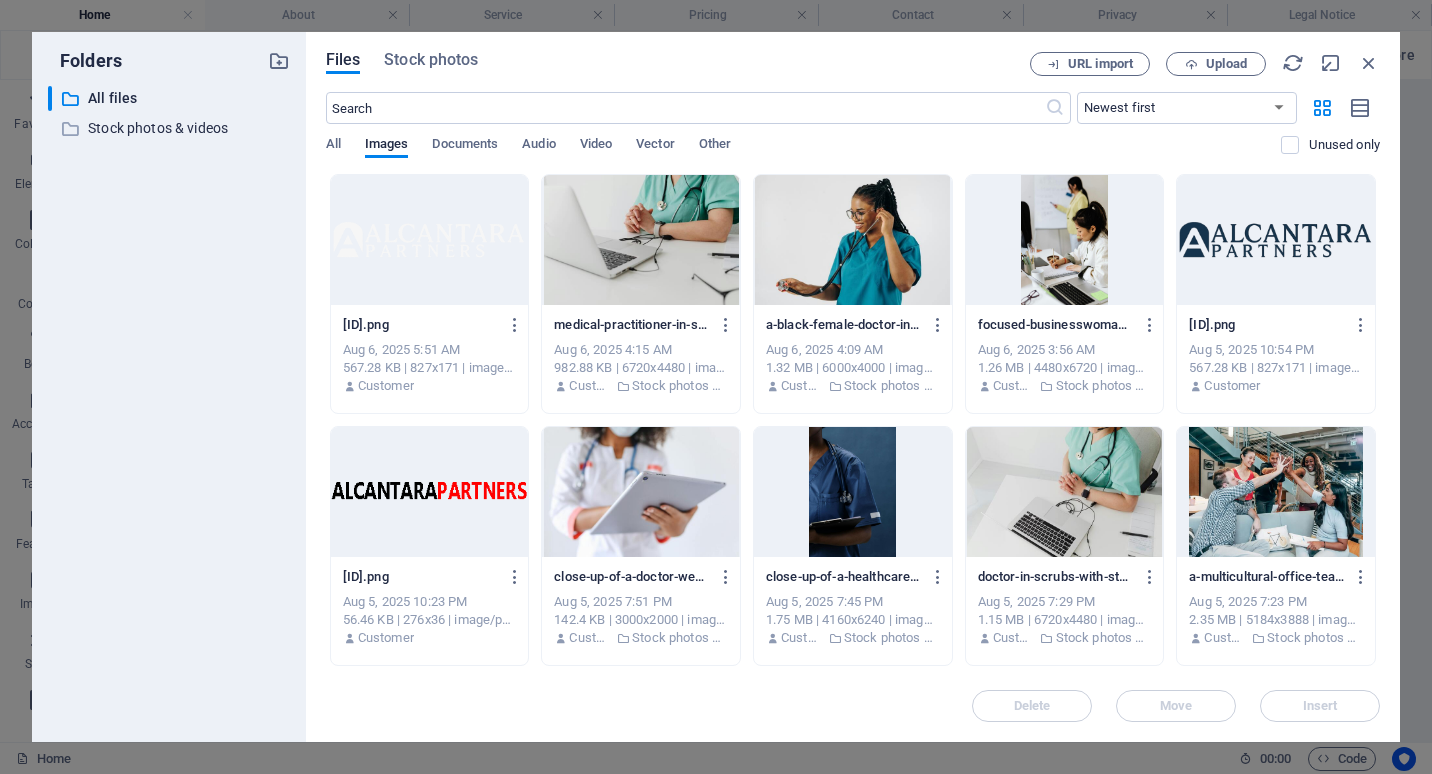 click at bounding box center [430, 240] 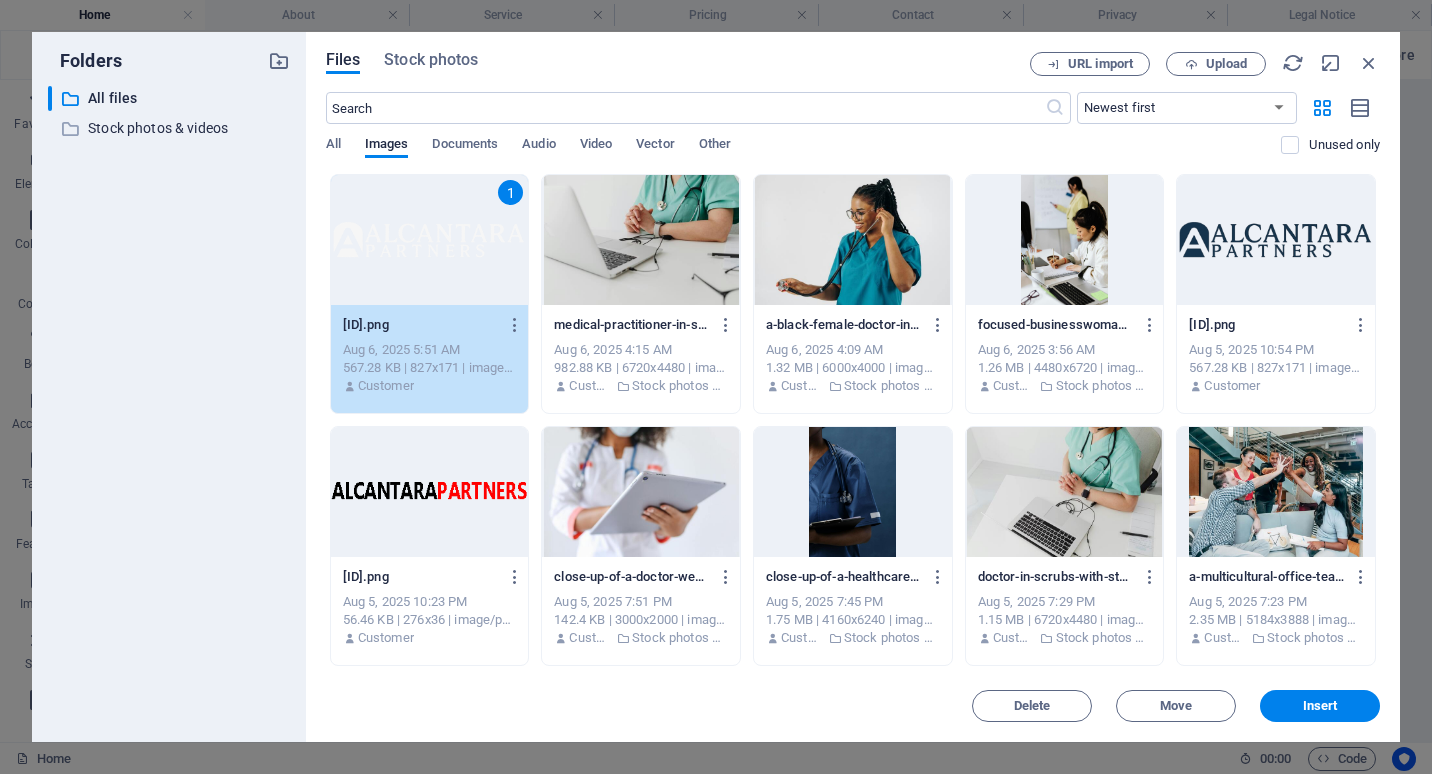 click on "1" at bounding box center (430, 240) 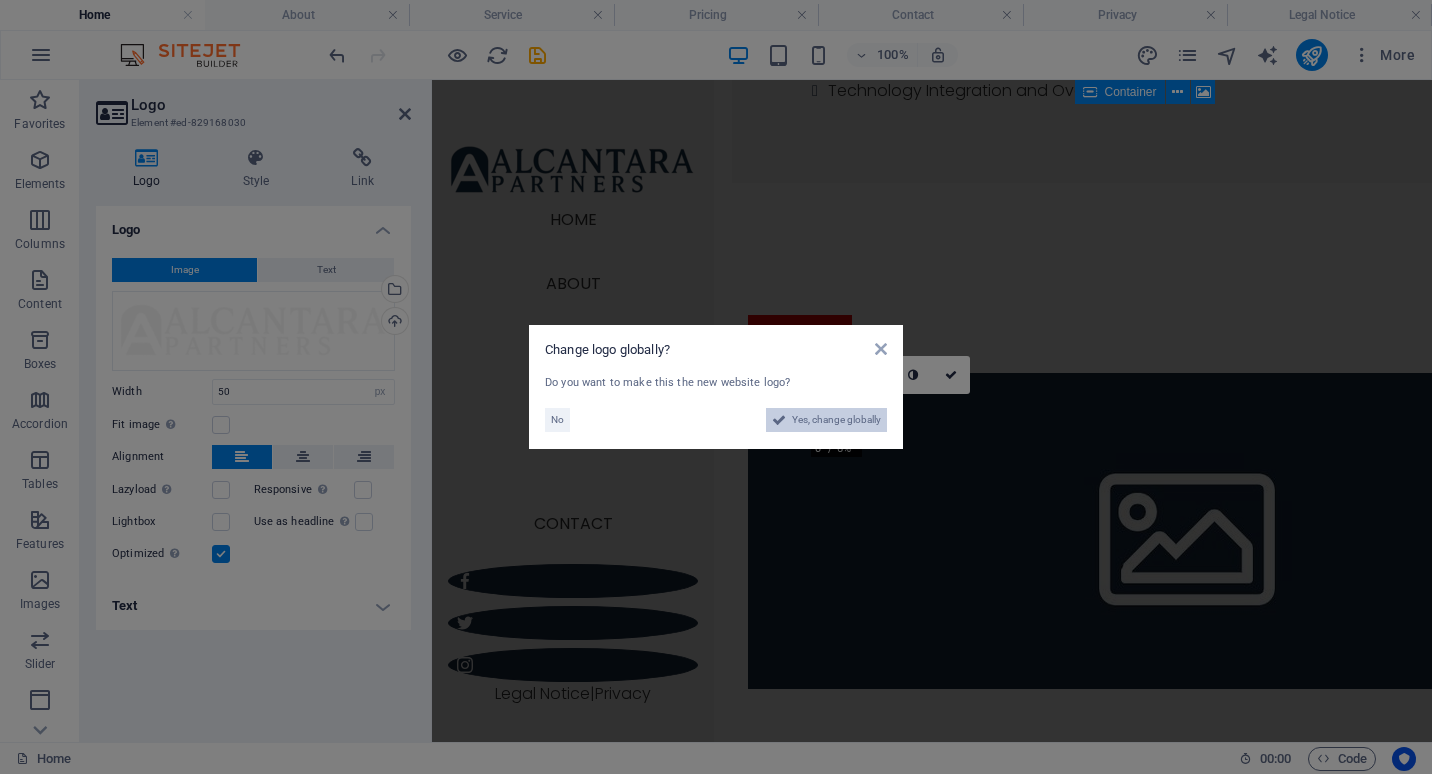 click on "Yes, change globally" at bounding box center [836, 420] 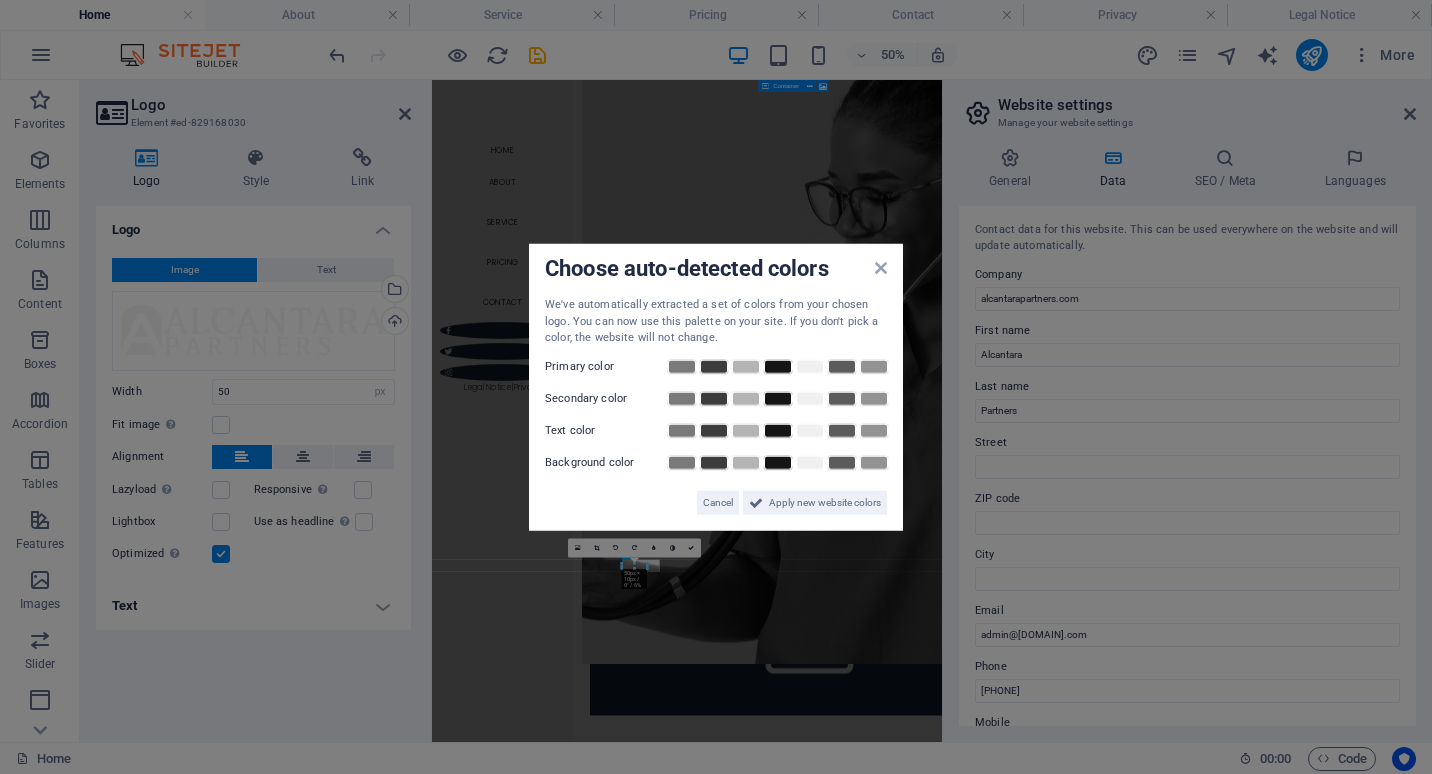 click on "Choose auto-detected colors We've automatically extracted a set of colors from your chosen logo. You can now use this palette on your site. If you don't pick a color, the website will not change.  Primary color Secondary color Text color Background color Cancel Apply new website colors" at bounding box center [716, 387] 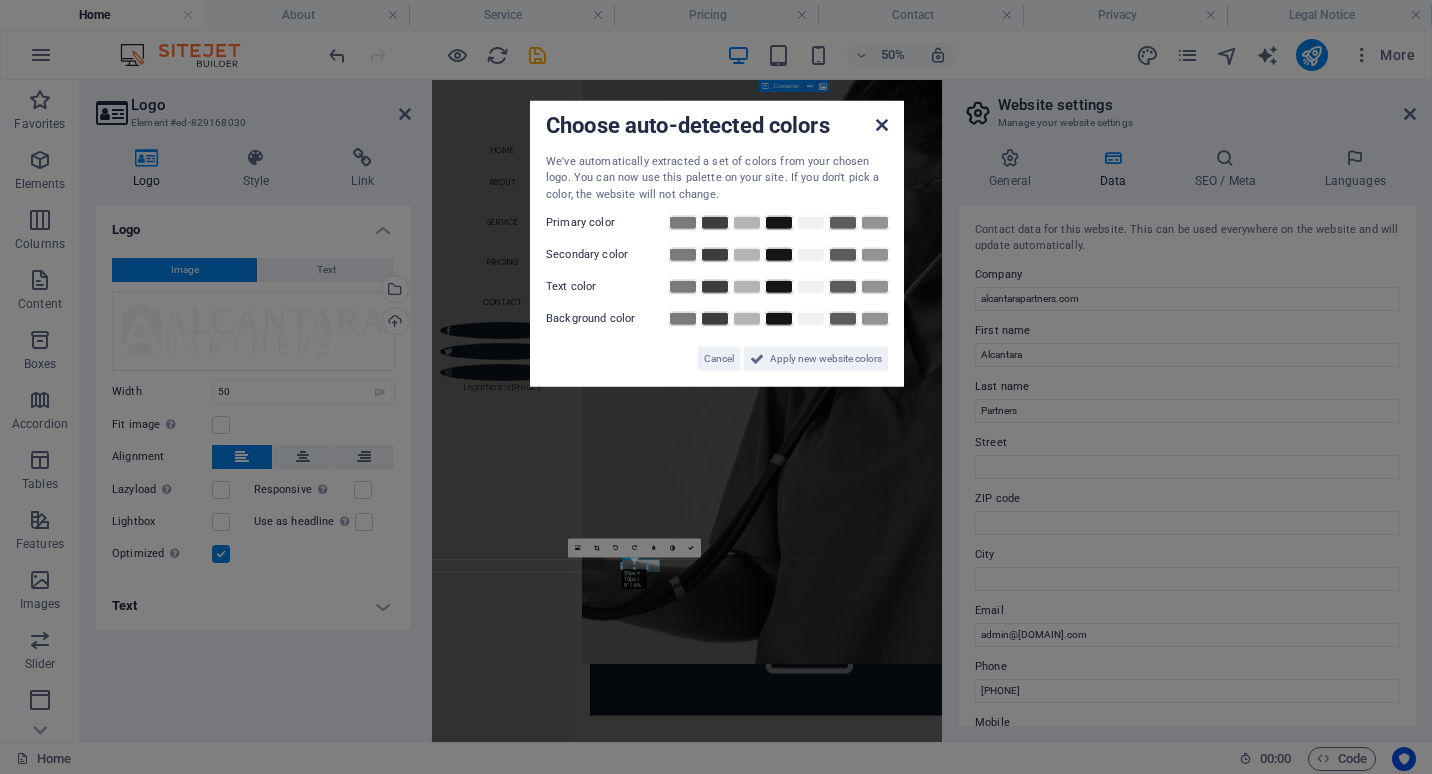 click at bounding box center (882, 125) 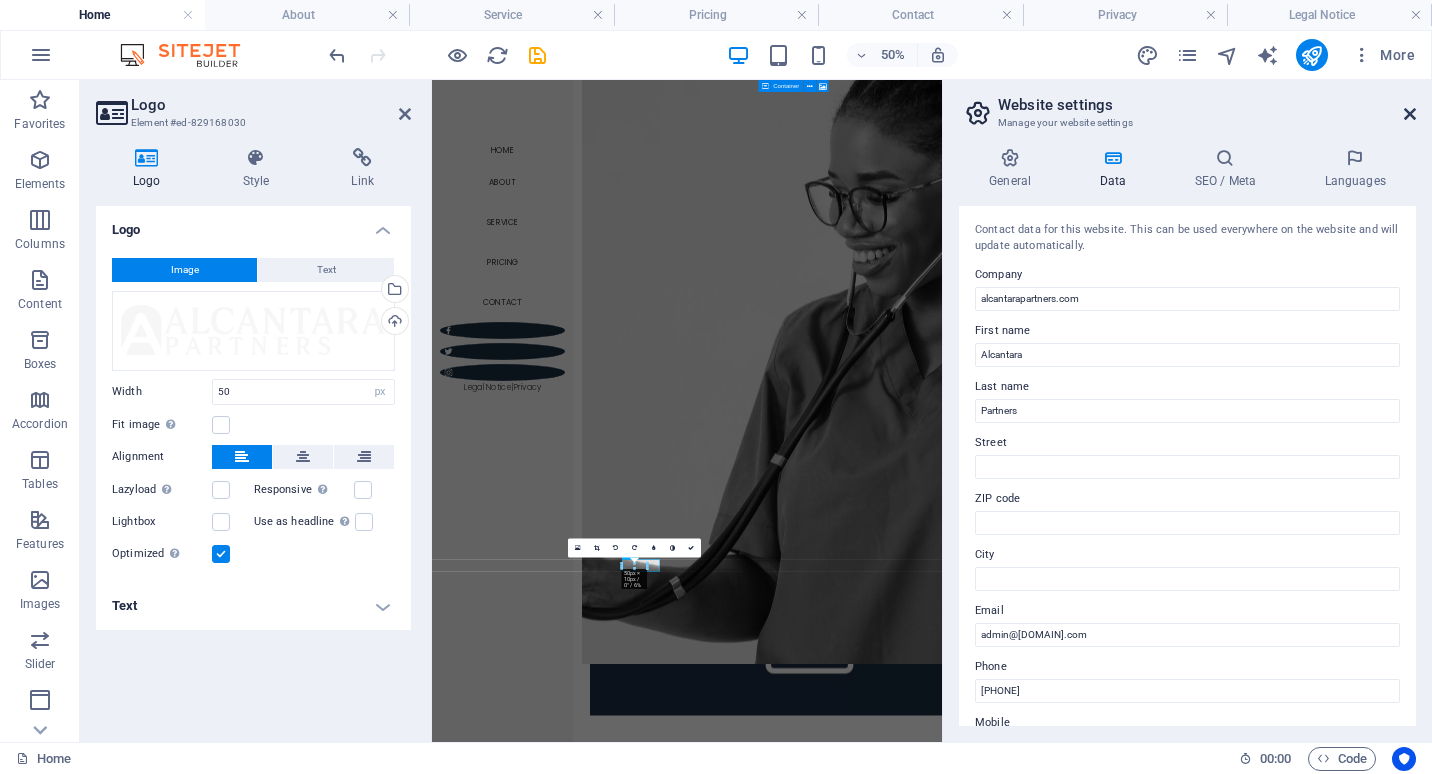 click at bounding box center [1410, 114] 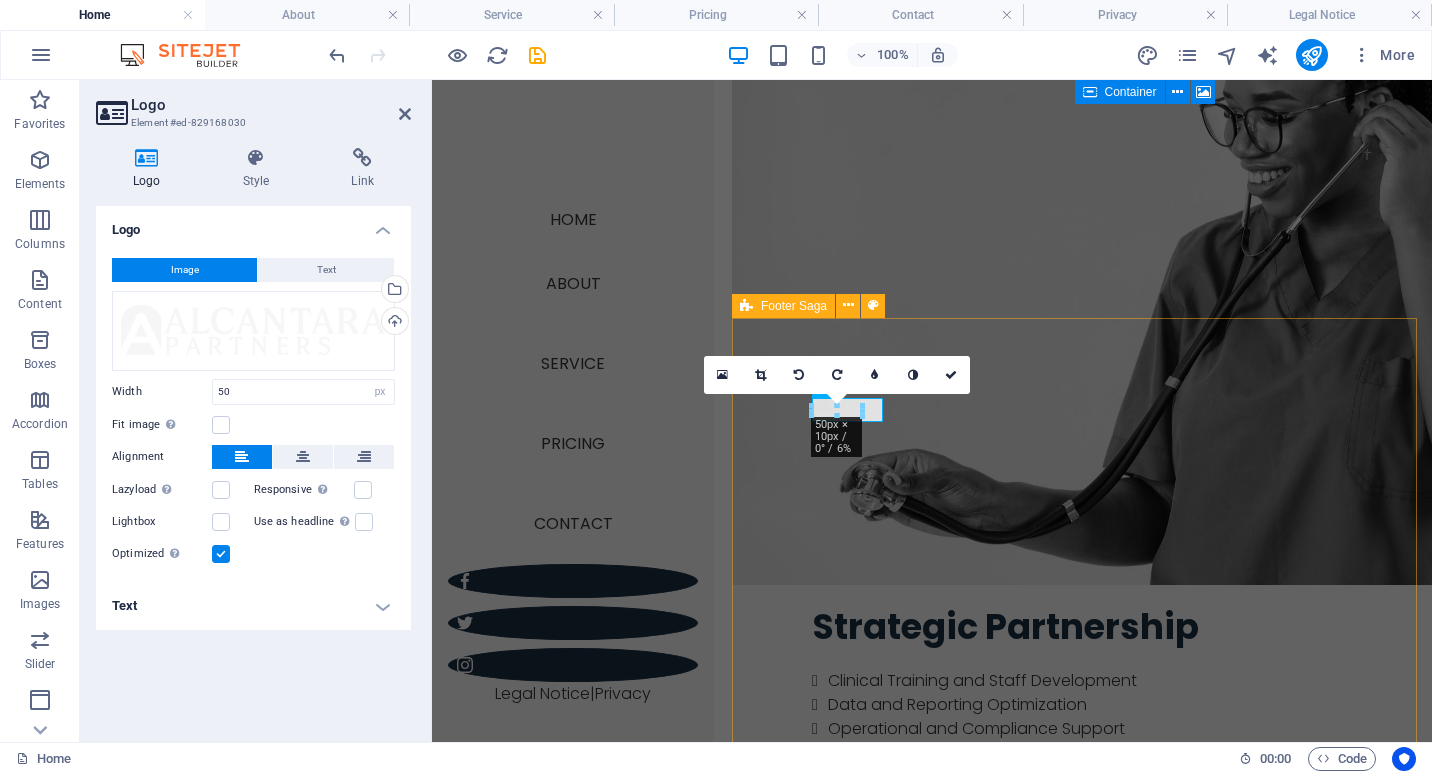click on "Lorem ipsum dolor sit amet, consetetur sadipscing elitr, sed diam nonumy.  Legal Notice  |  Privacy Contact Phone:  [PHONE] Mobil:  Email:  admin@[DOMAIN].com Address Street [CITY] ,  [ZIP] Navigation Home About Service Pricing Contact" at bounding box center [1082, 4382] 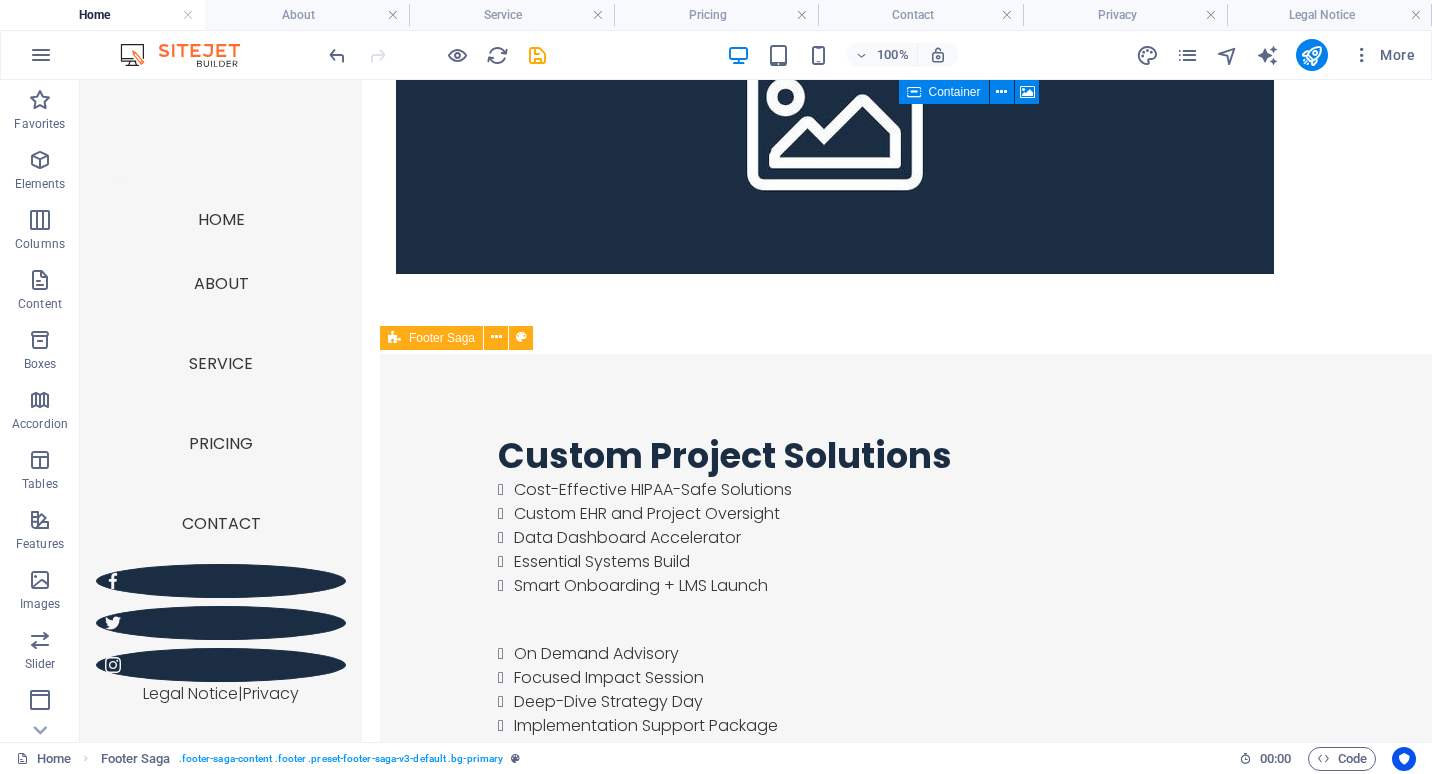 scroll, scrollTop: 3170, scrollLeft: 0, axis: vertical 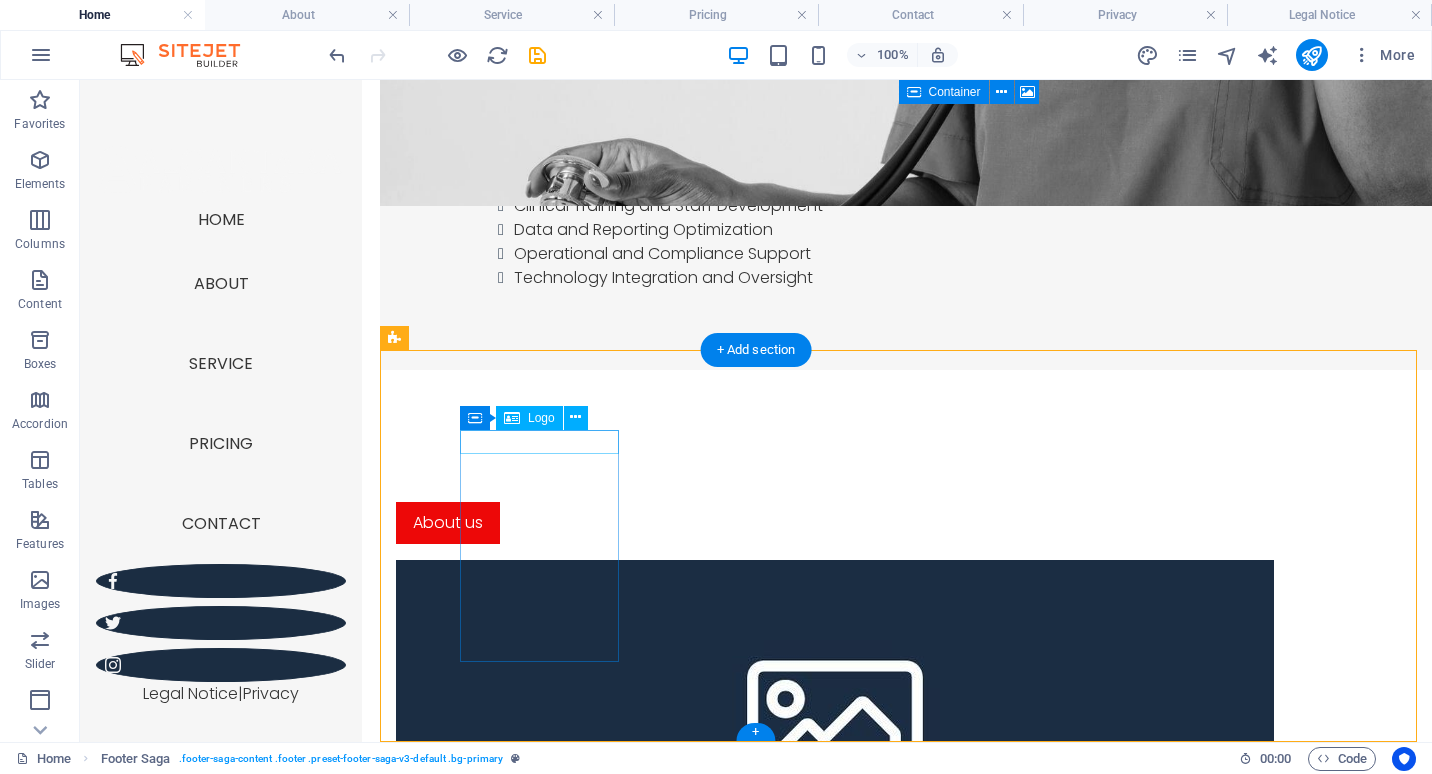 click at bounding box center [541, 3410] 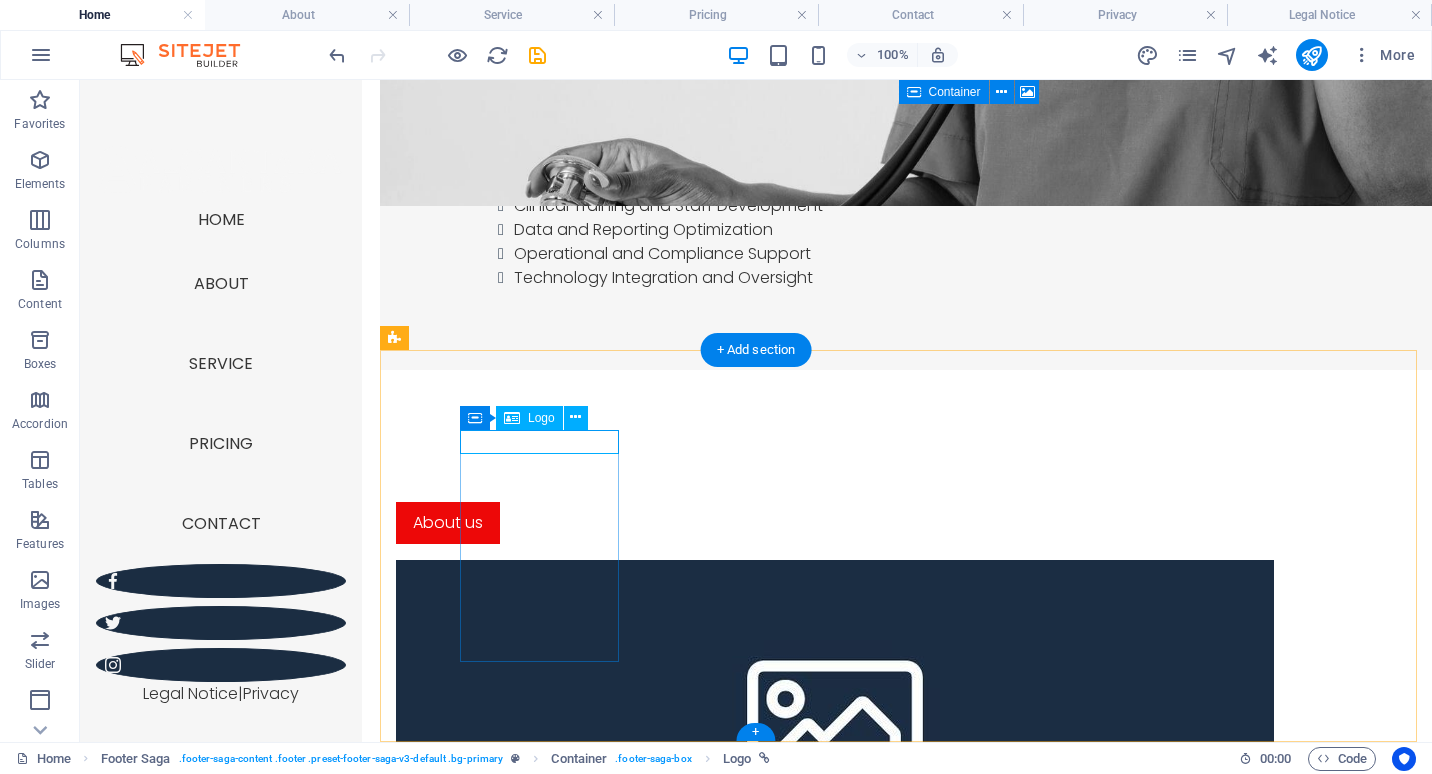 click at bounding box center (541, 3410) 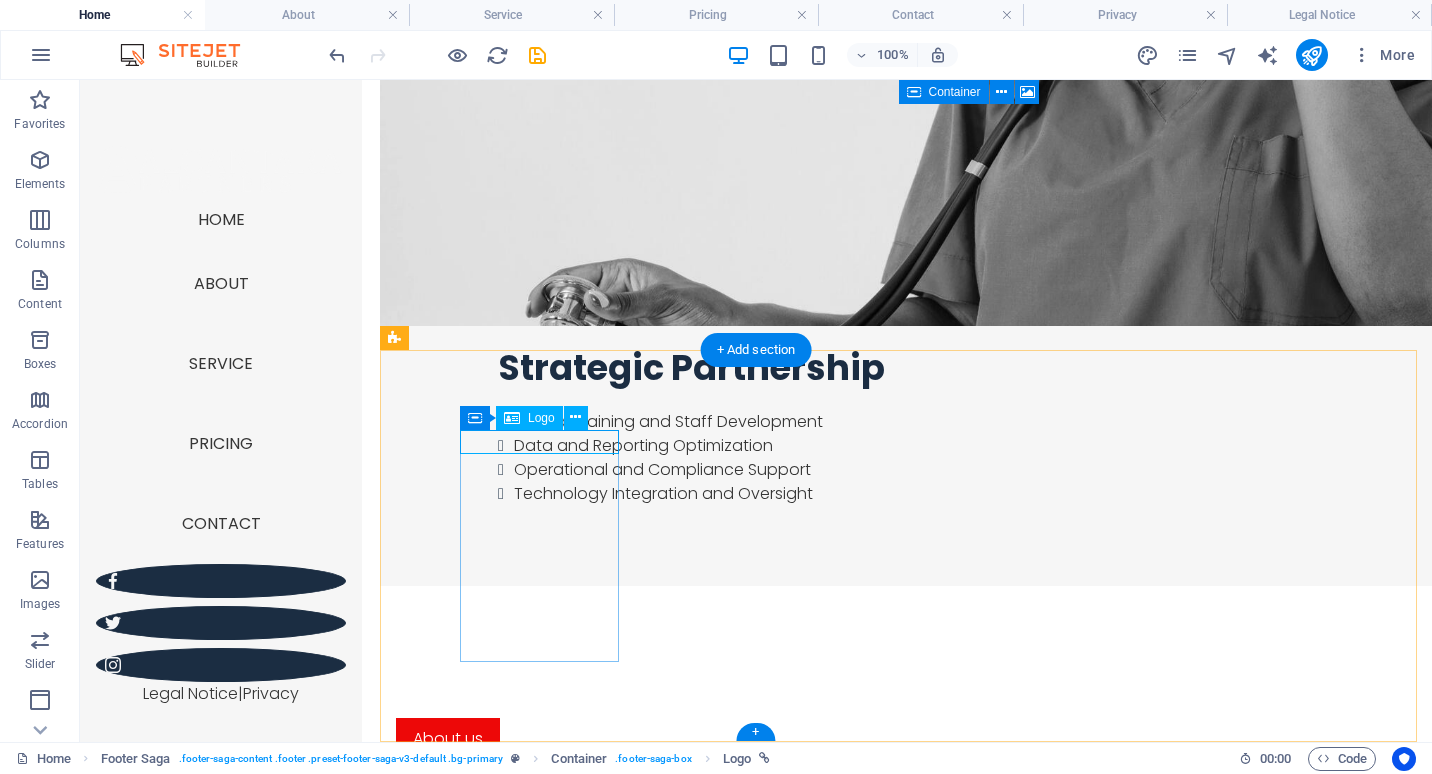 scroll, scrollTop: 3772, scrollLeft: 0, axis: vertical 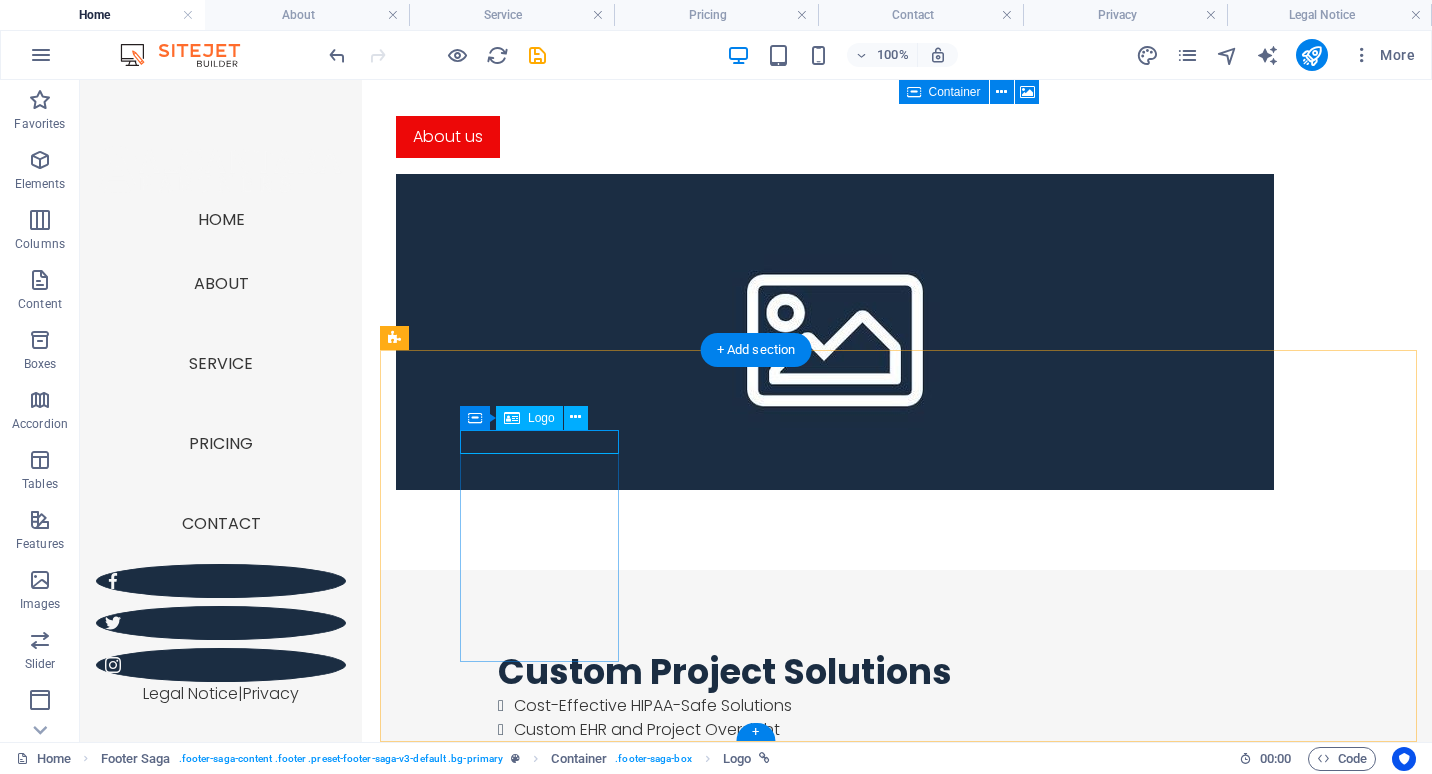 select on "px" 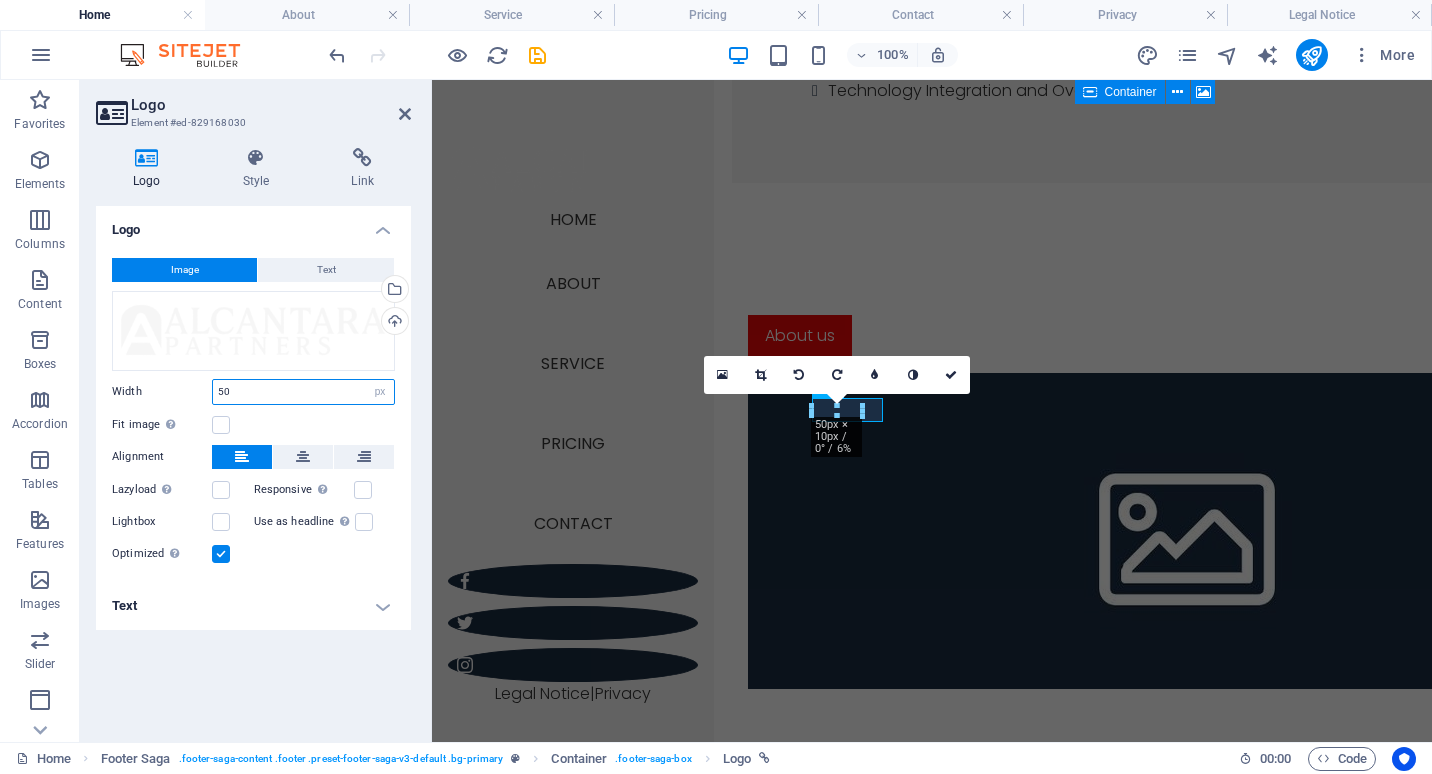 drag, startPoint x: 252, startPoint y: 390, endPoint x: 208, endPoint y: 390, distance: 44 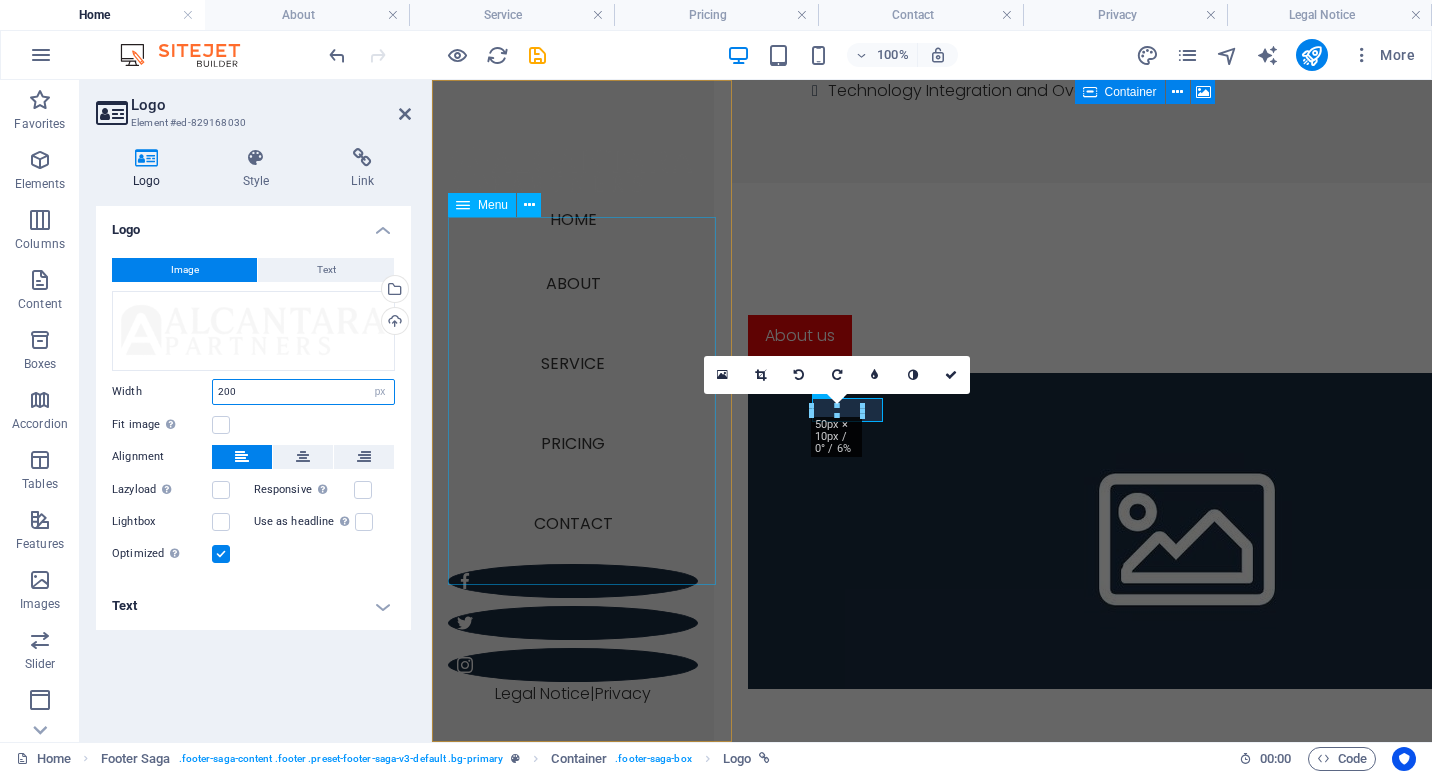 type on "200" 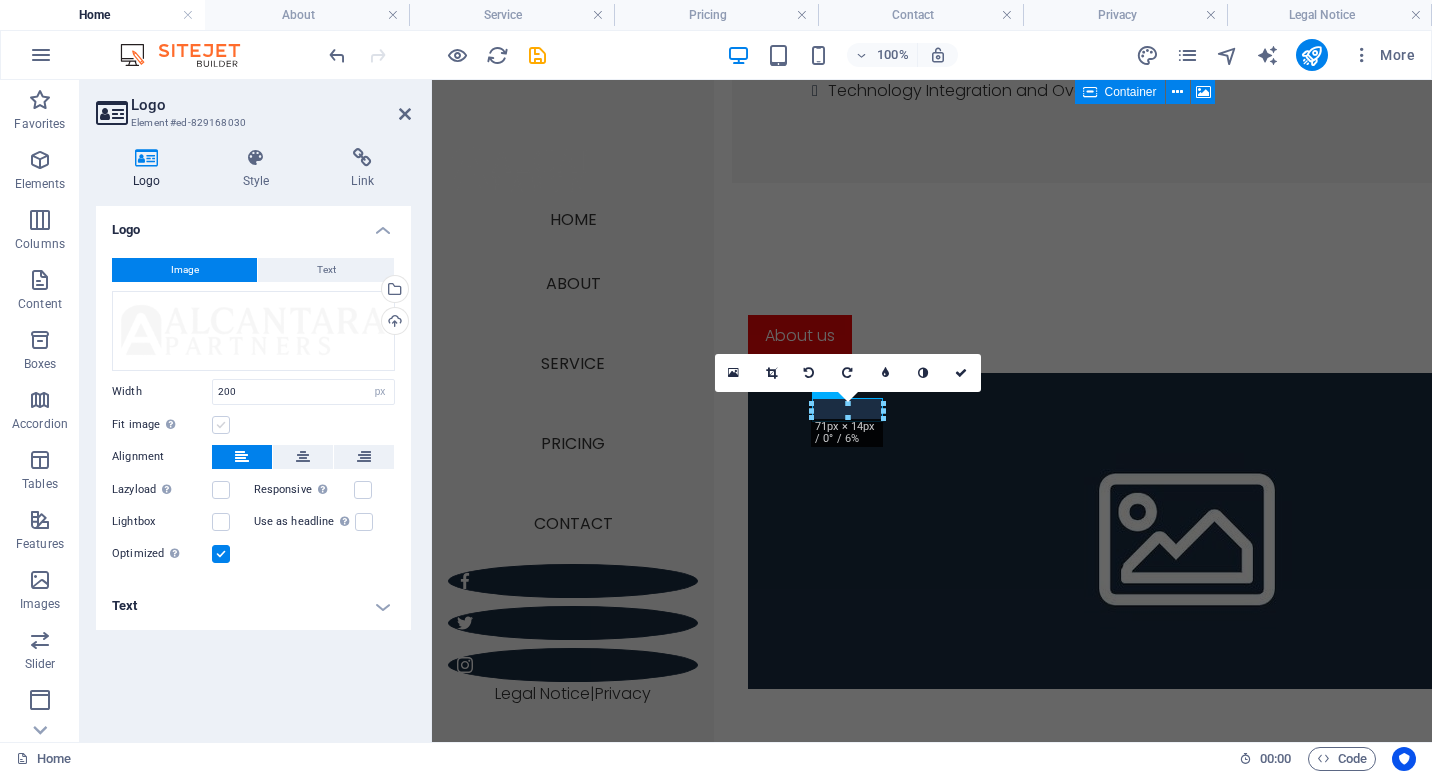 click at bounding box center [221, 425] 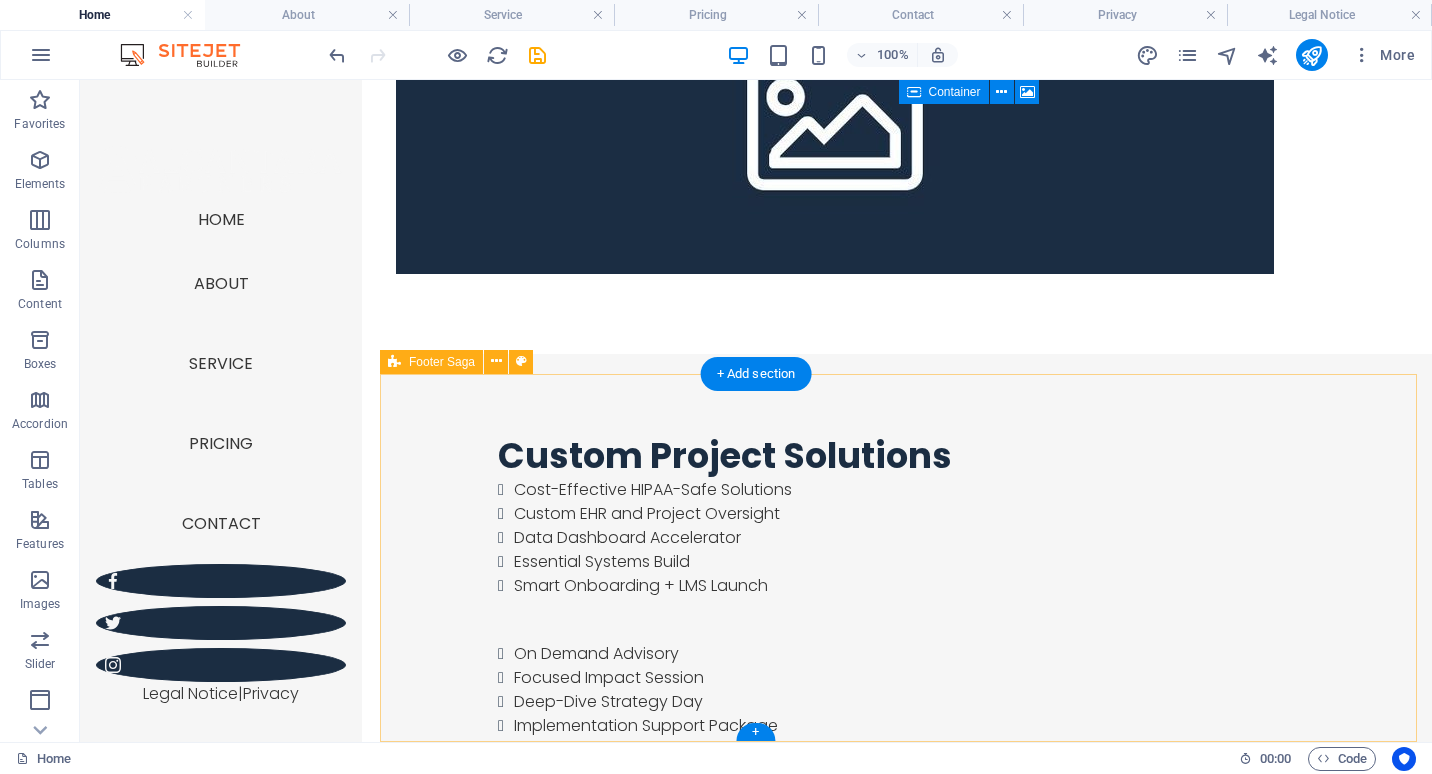 scroll, scrollTop: 3146, scrollLeft: 0, axis: vertical 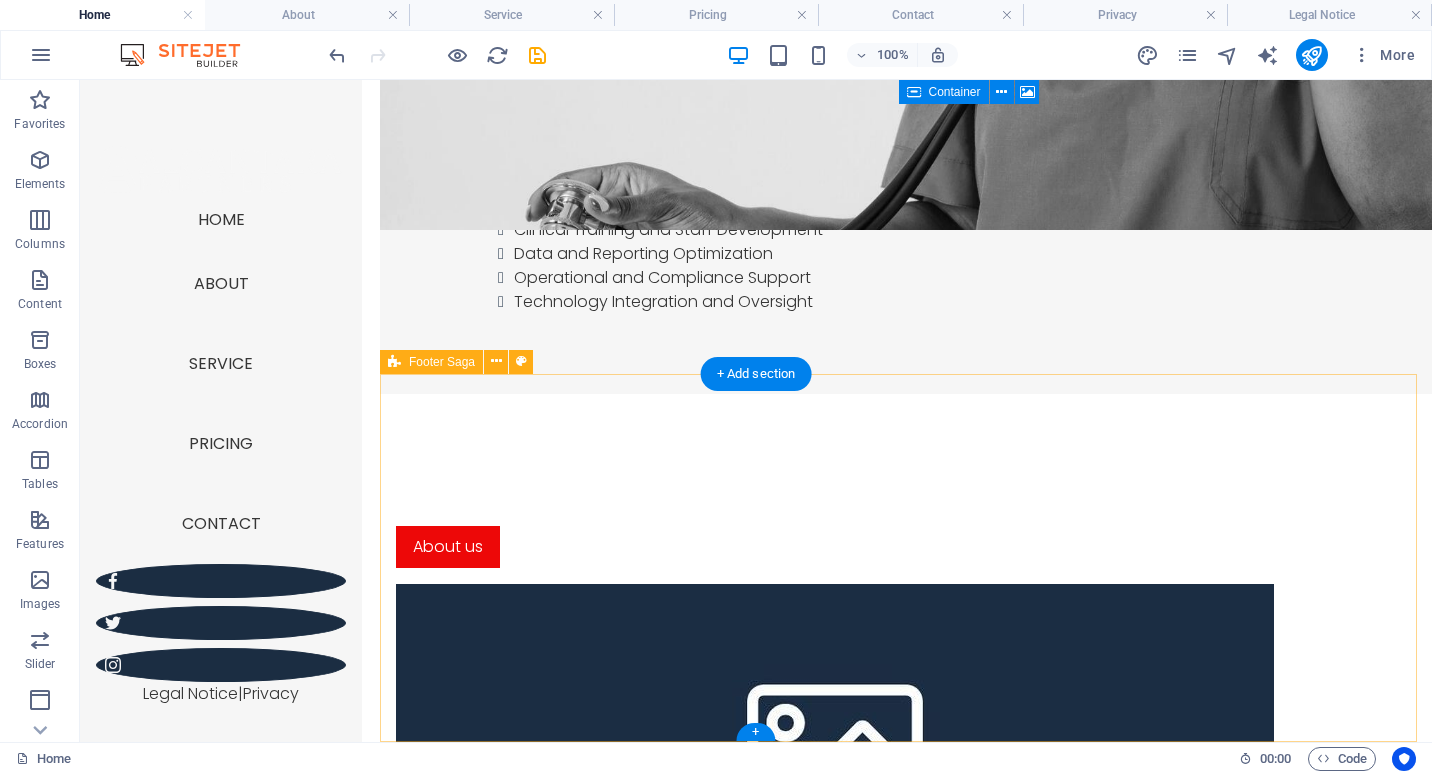click on "Lorem ipsum dolor sit amet, consetetur sadipscing elitr, sed diam nonumy.  Legal Notice  |  Privacy Contact Phone:  [PHONE] Mobil:  Email:  admin@[DOMAIN].com Address Street [CITY] ,  [ZIP] Navigation Home About Service Pricing Contact" at bounding box center (906, 3515) 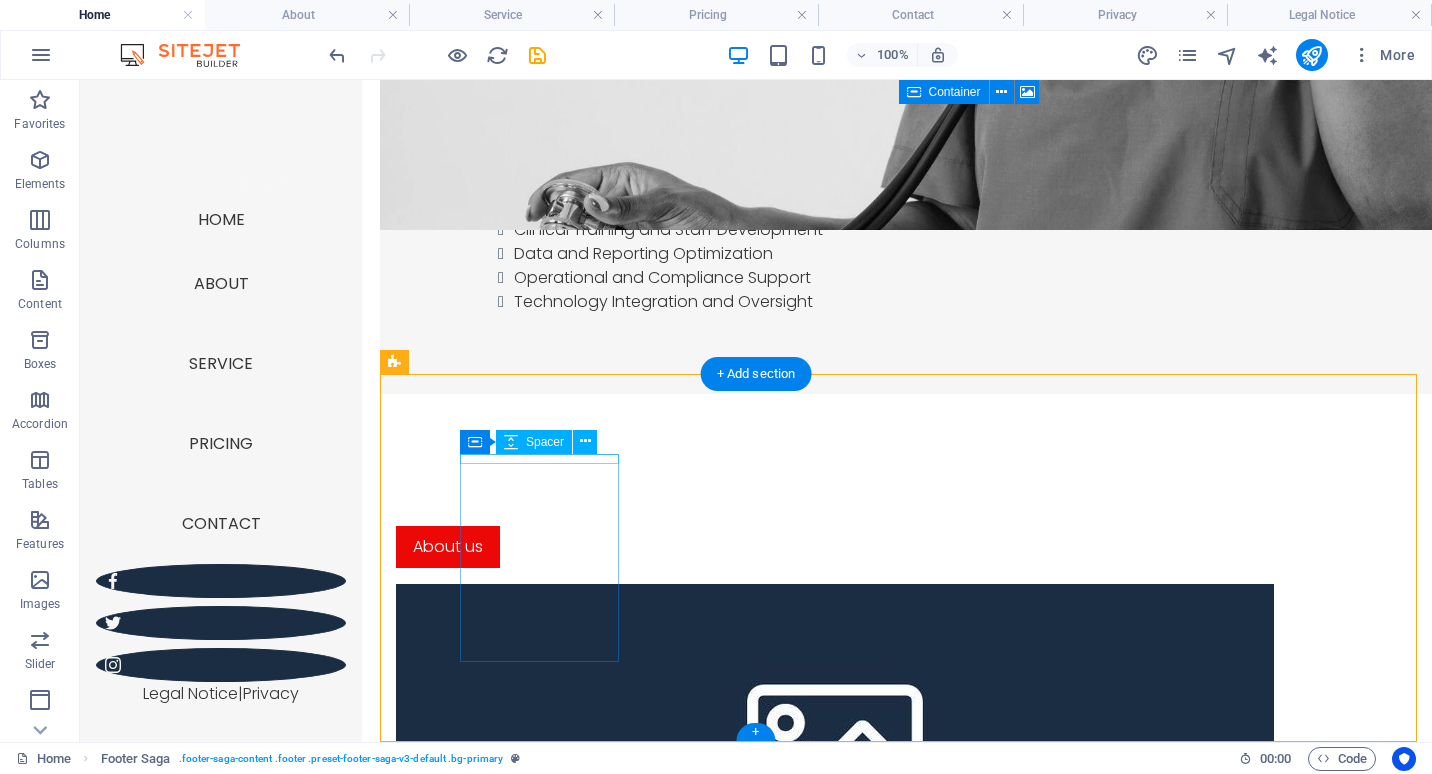 click at bounding box center (541, 3143) 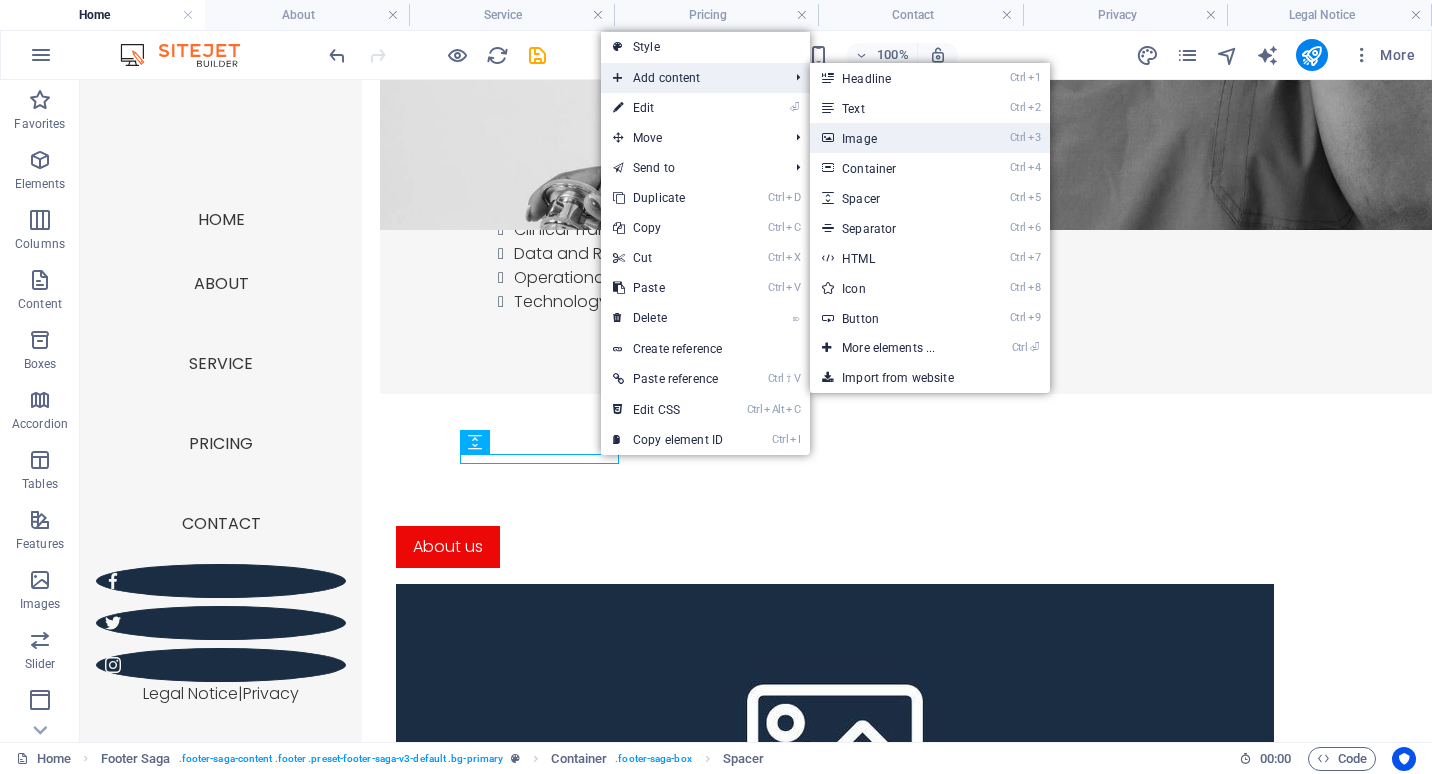 click on "Ctrl 3  Image" at bounding box center [892, 138] 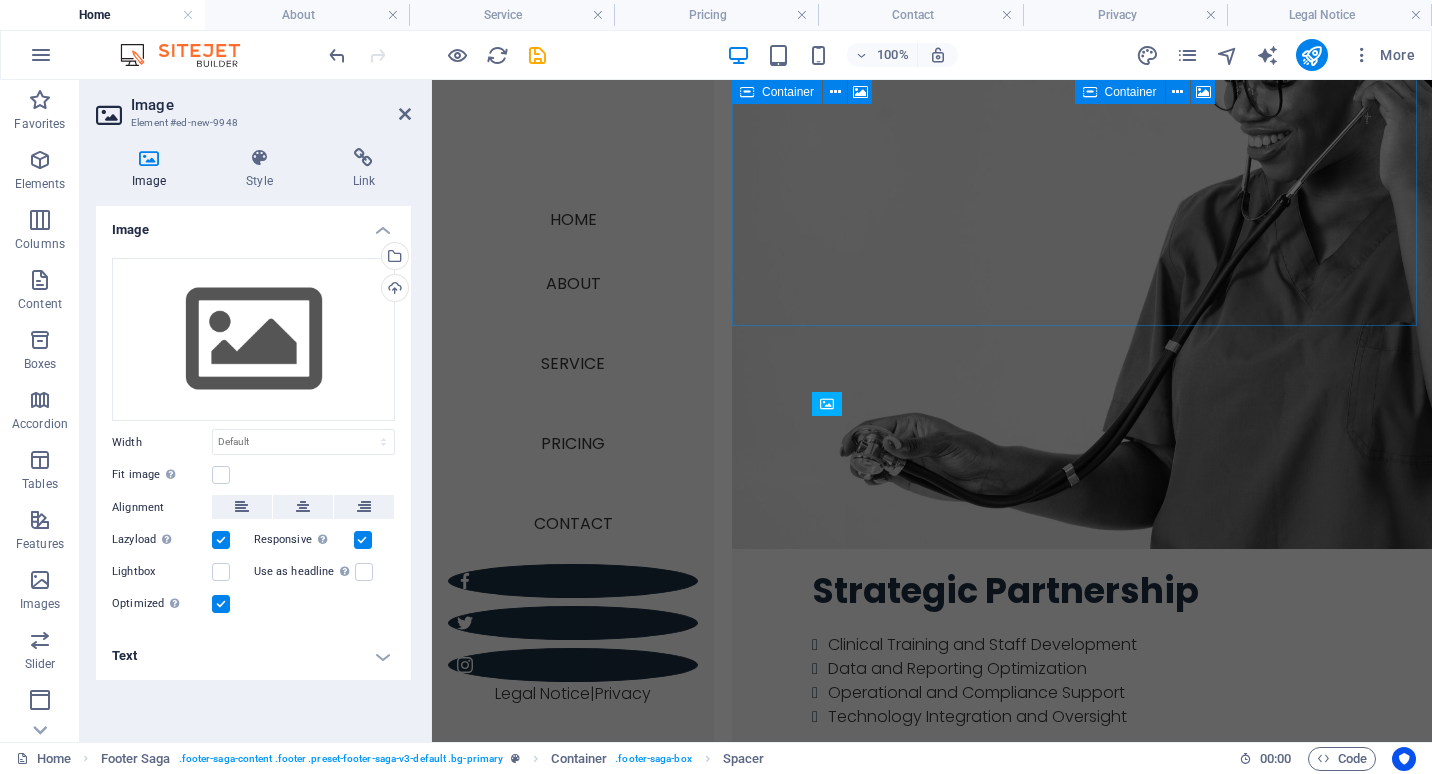 scroll, scrollTop: 3764, scrollLeft: 0, axis: vertical 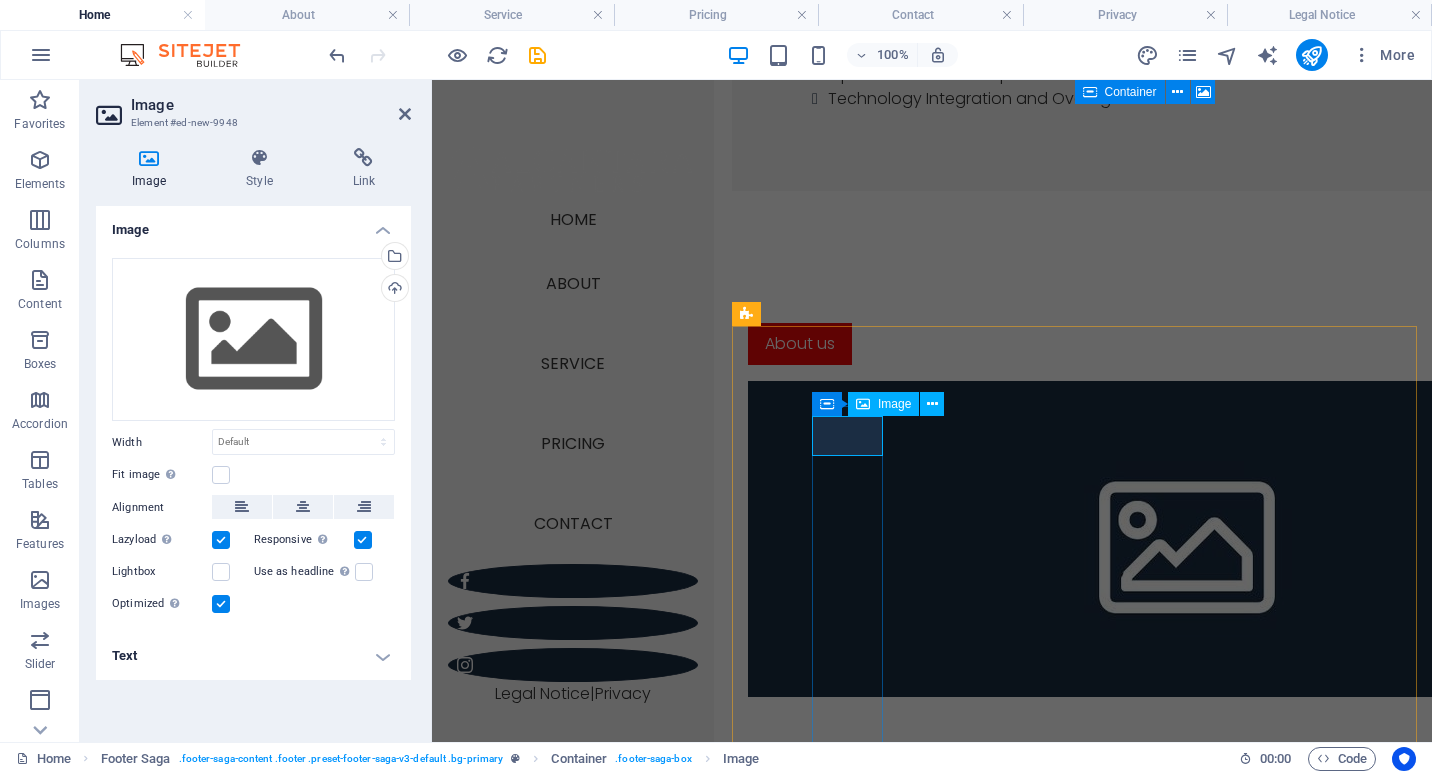 click at bounding box center (849, 3389) 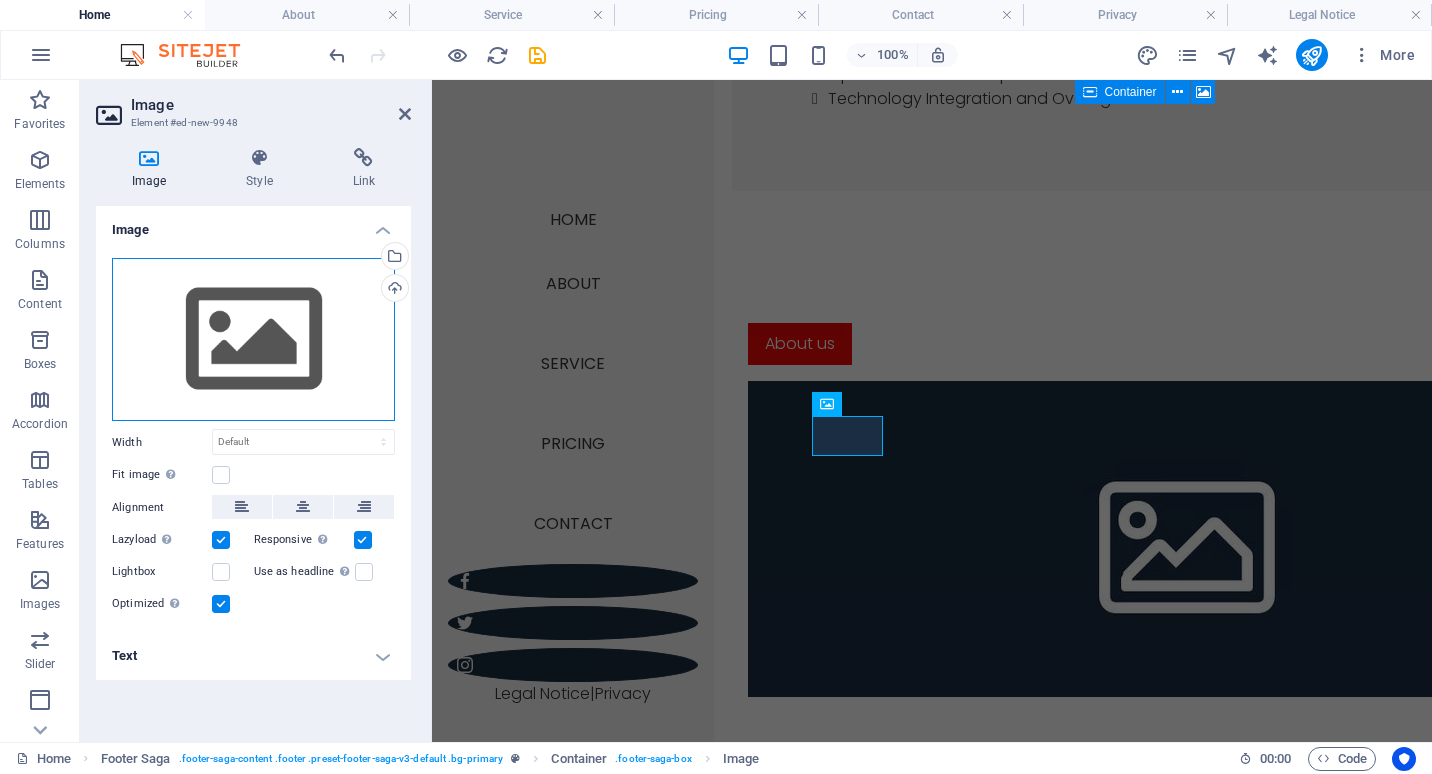 click on "Drag files here, click to choose files or select files from Files or our free stock photos & videos" at bounding box center (253, 340) 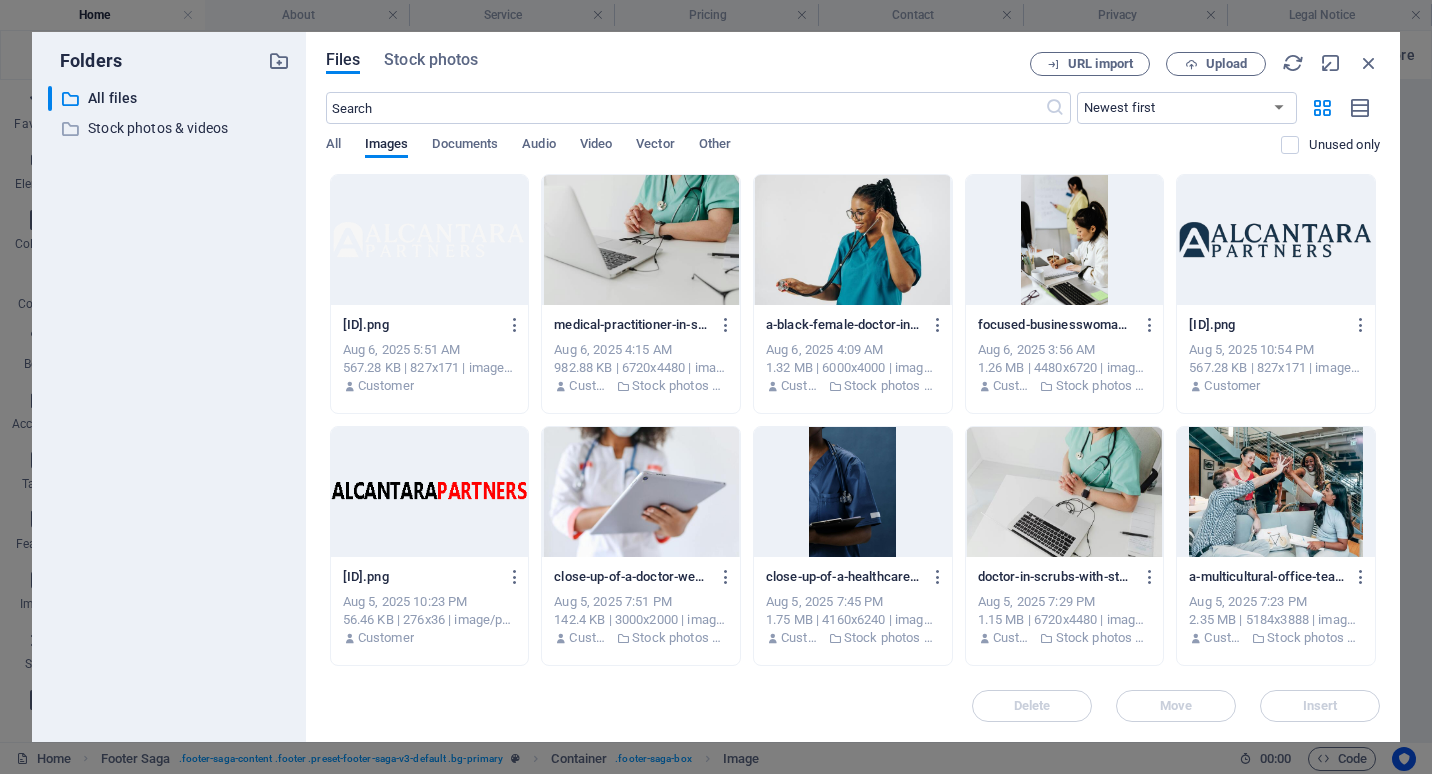 click at bounding box center (430, 240) 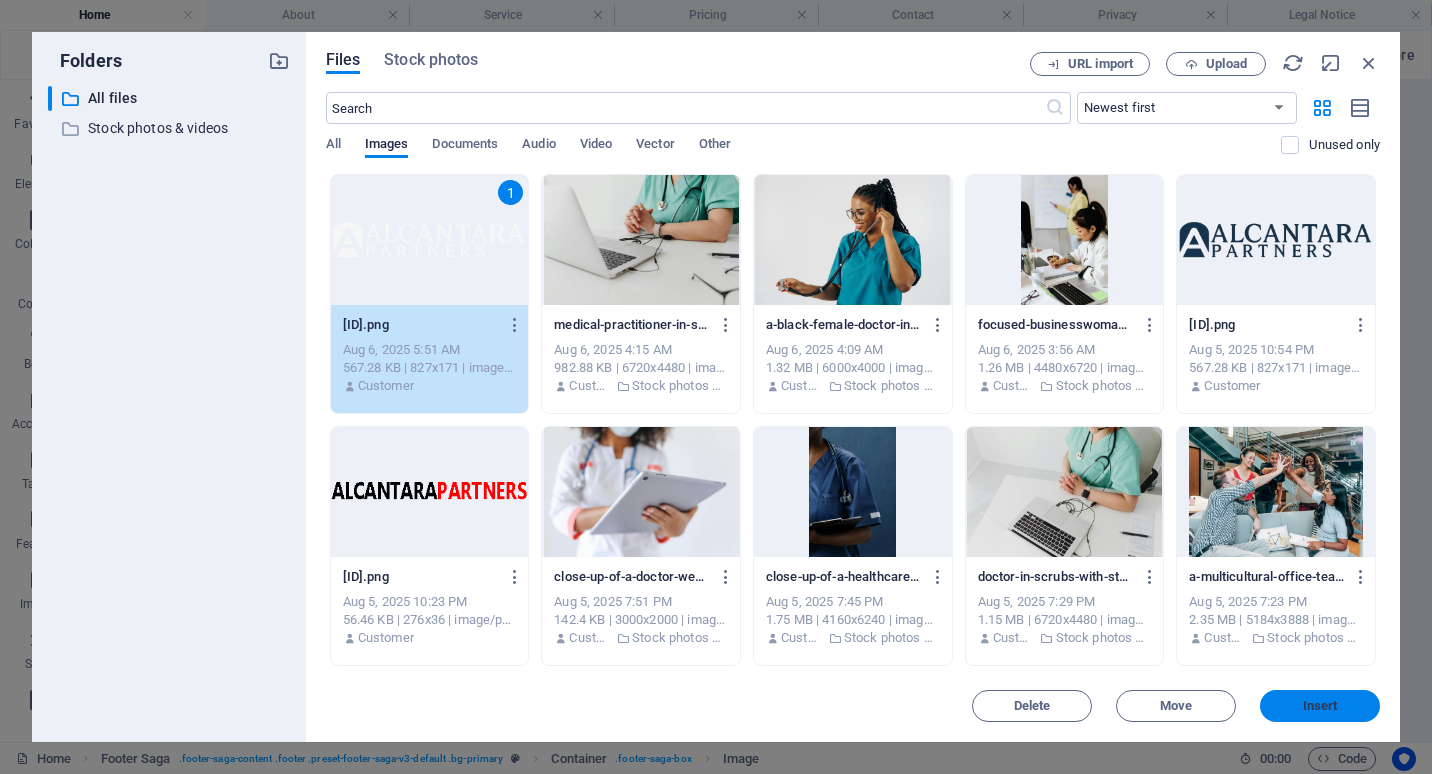 click on "Insert" at bounding box center [1320, 706] 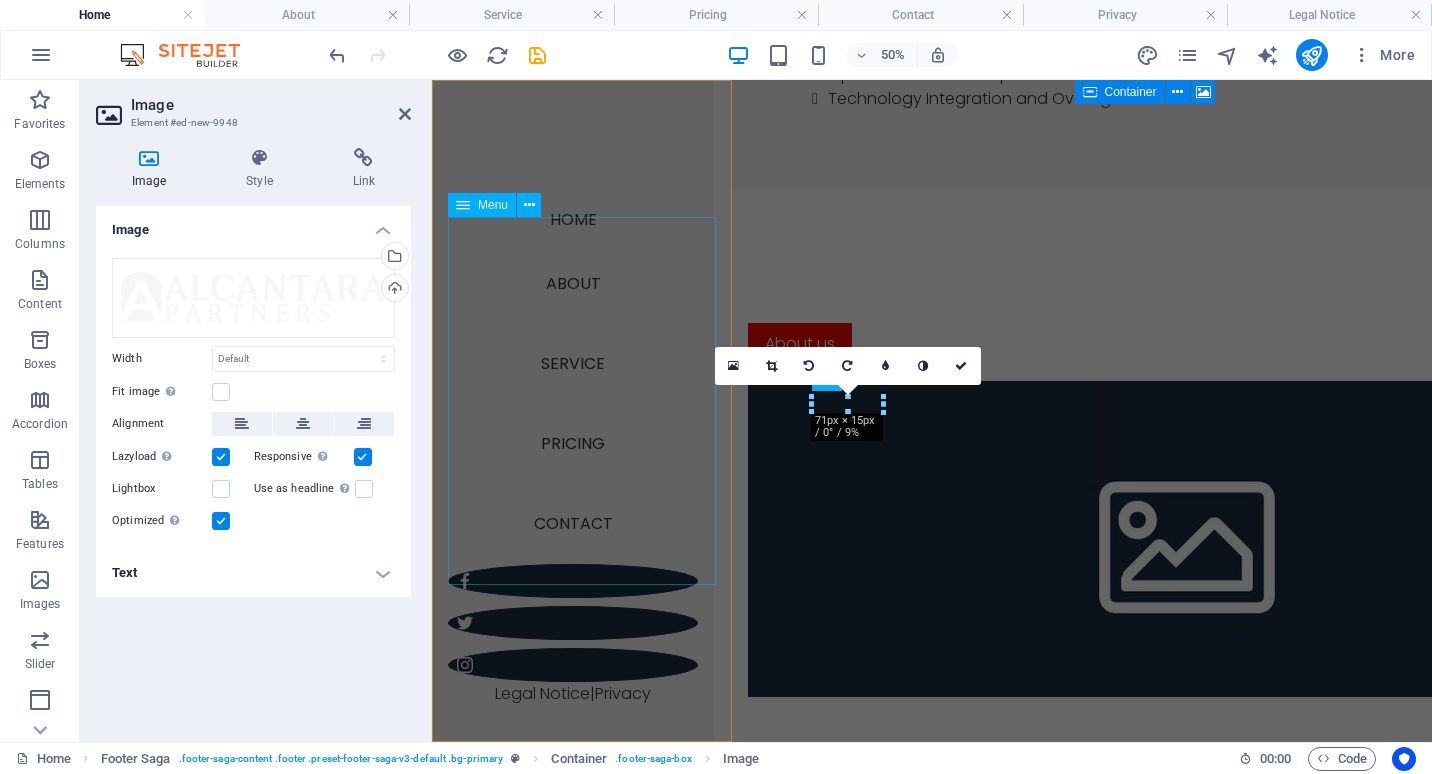 scroll, scrollTop: 3789, scrollLeft: 0, axis: vertical 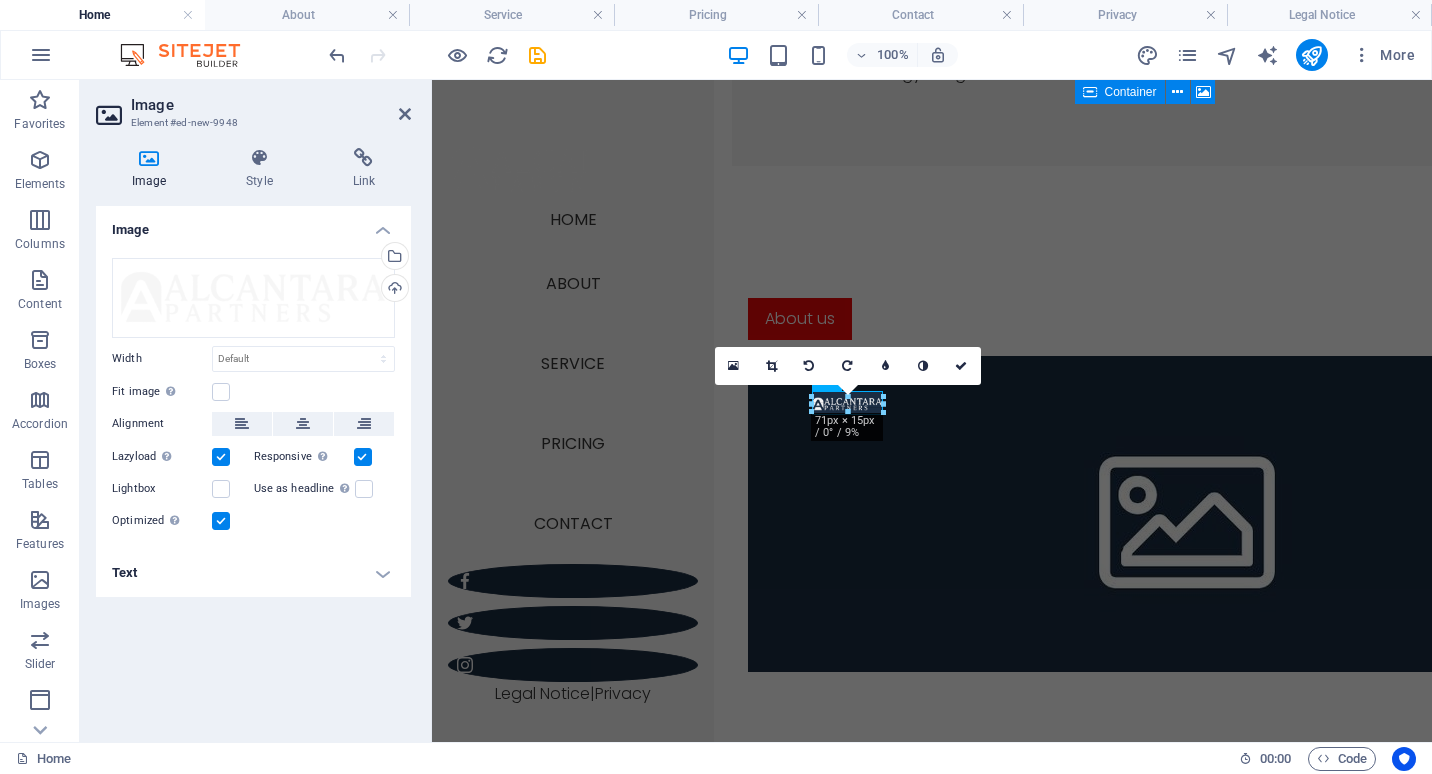 click on "H1   Banner   Banner   Container   Spacer   H4   Button   Menu   Menu Bar   Logo   Social Media Icons   Icon   Icon   Icon   Text   Text   Text   Placeholder   Wide image with text   Container   Container   Wide image with text   Image   Image with text   Text   Text   Text   H2   Spacer   Container   Callout   Footer Saga   Placeholder   Container   Button   Container   Banner   Image   Banner   Text   Text   Text   Text   Text   H3   Spacer   Spacer   Text   Spacer   Container   Container   Text   Button   Container   Logo   Container   Spacer   Button   Button series   Wide image with text   Container   H2   Button   Button   Placeholder   Wide image with text   Container   Spacer   Text   Text   Spacer   Container   Spacer   Text   Container   Container   H3   Menu   Container   Text   Spacer   Social Media Icons   Container   H3   H2   Spacer   Spacer   Text   Container   Spacer   Container   H2   Wide image with text   Container   Wide image with text   Container   H2   Text   Spacer" at bounding box center [932, -1484] 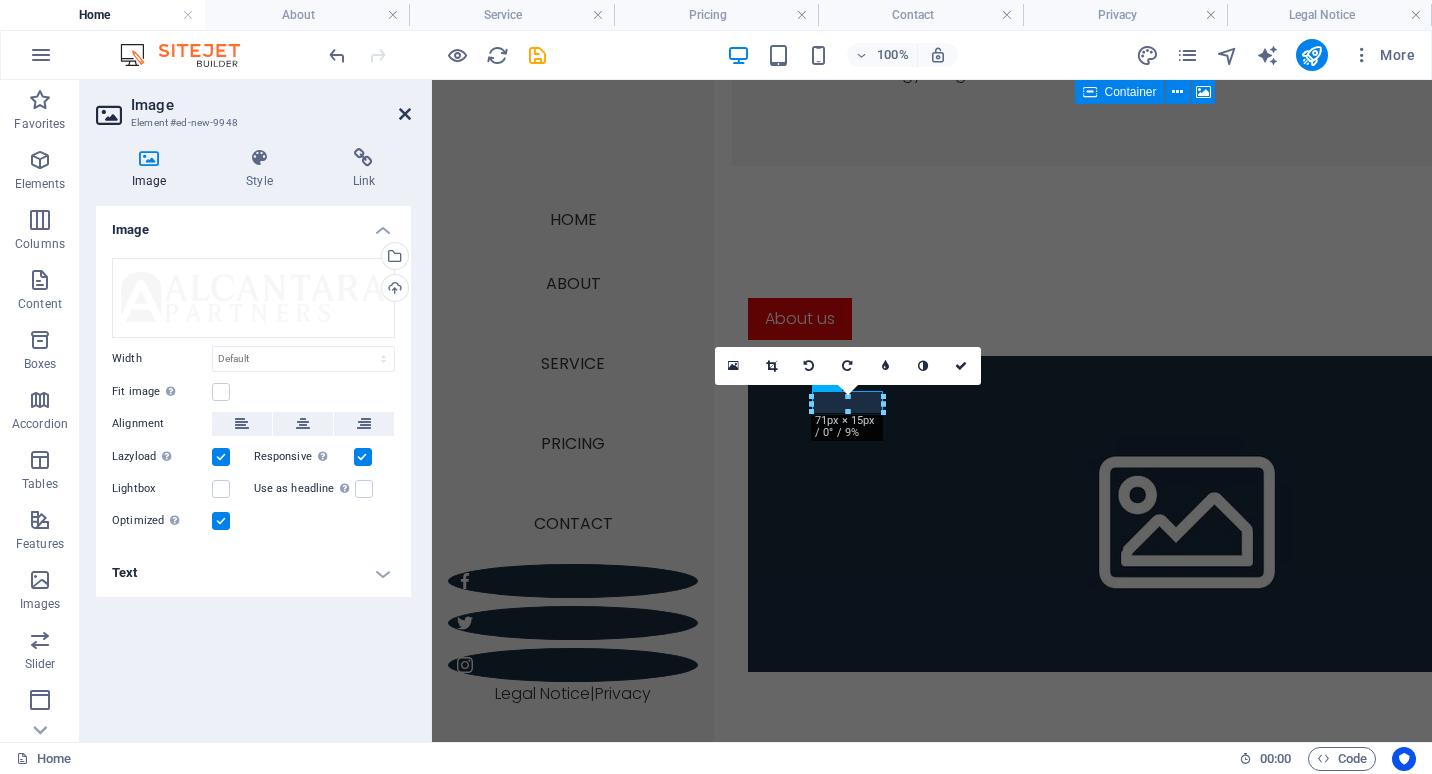 click at bounding box center [405, 114] 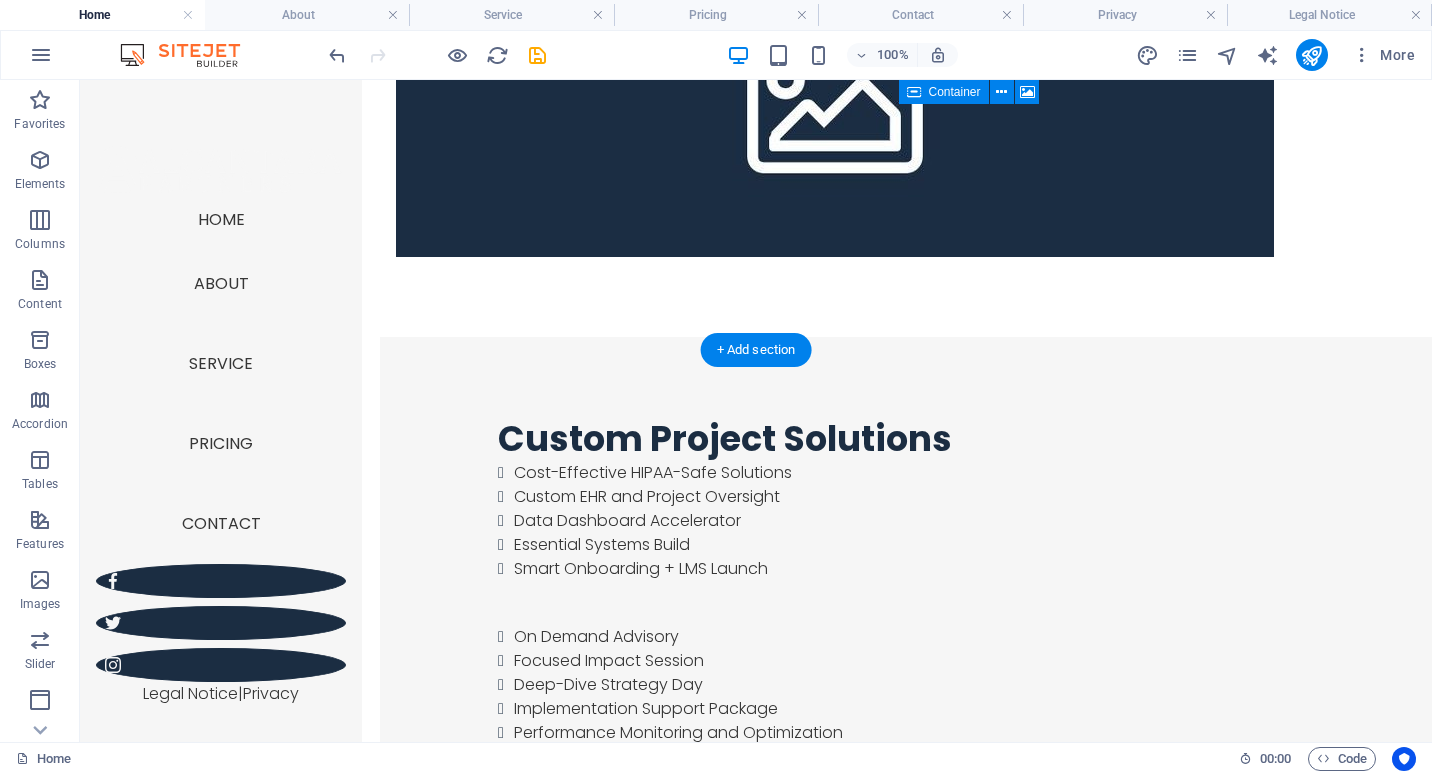 scroll, scrollTop: 3170, scrollLeft: 0, axis: vertical 